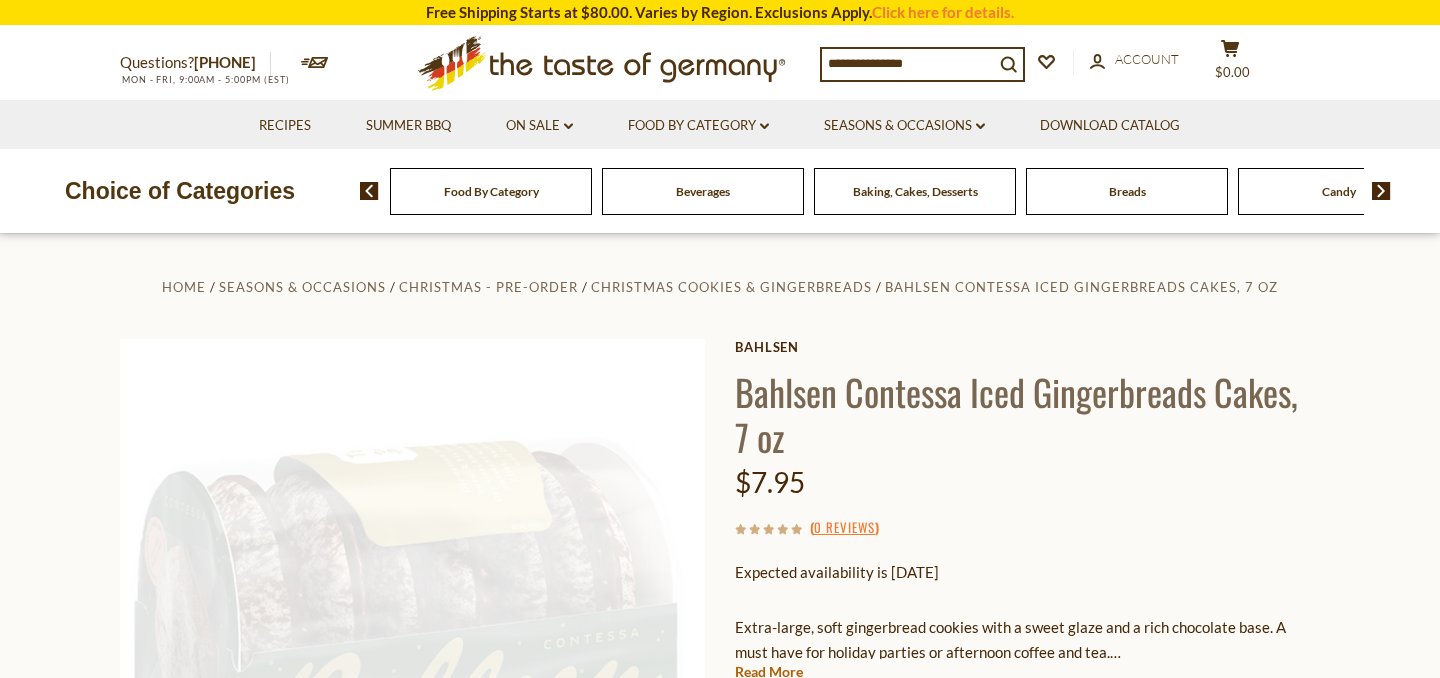 scroll, scrollTop: 0, scrollLeft: 0, axis: both 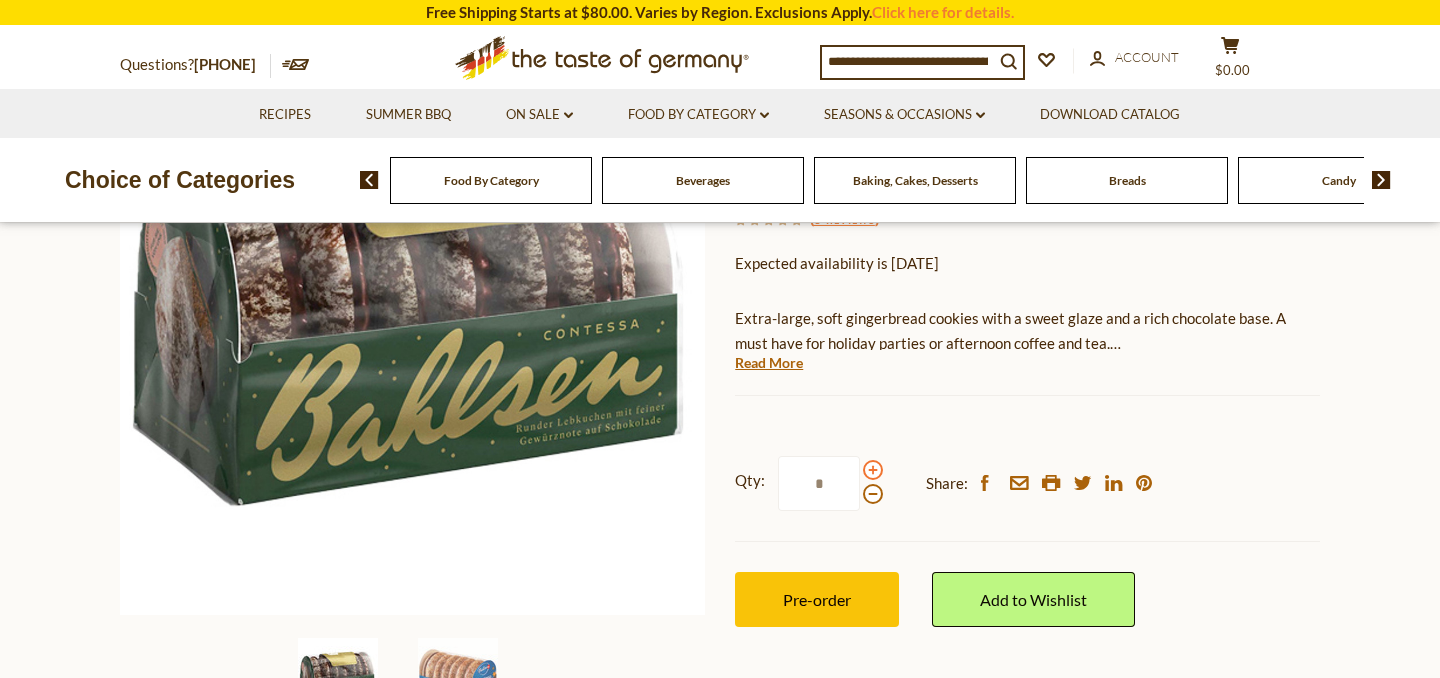 click at bounding box center (873, 470) 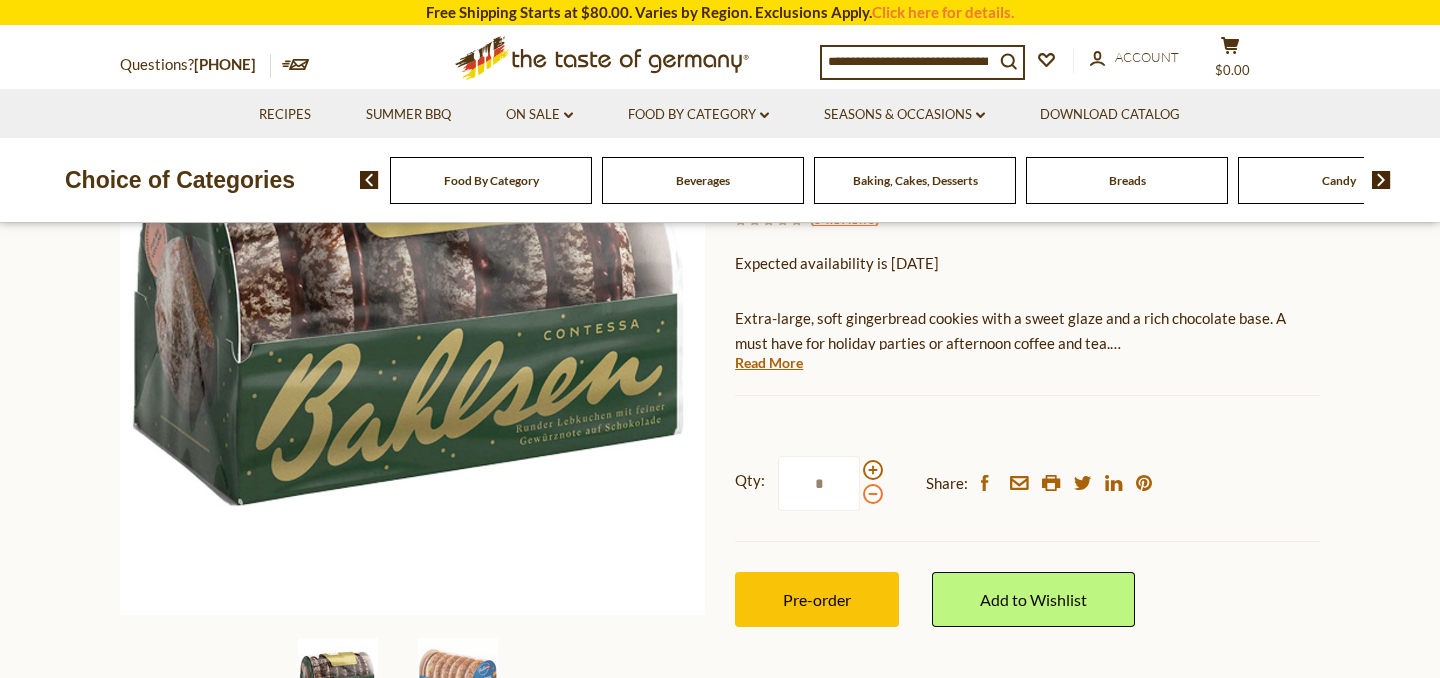 click at bounding box center (873, 494) 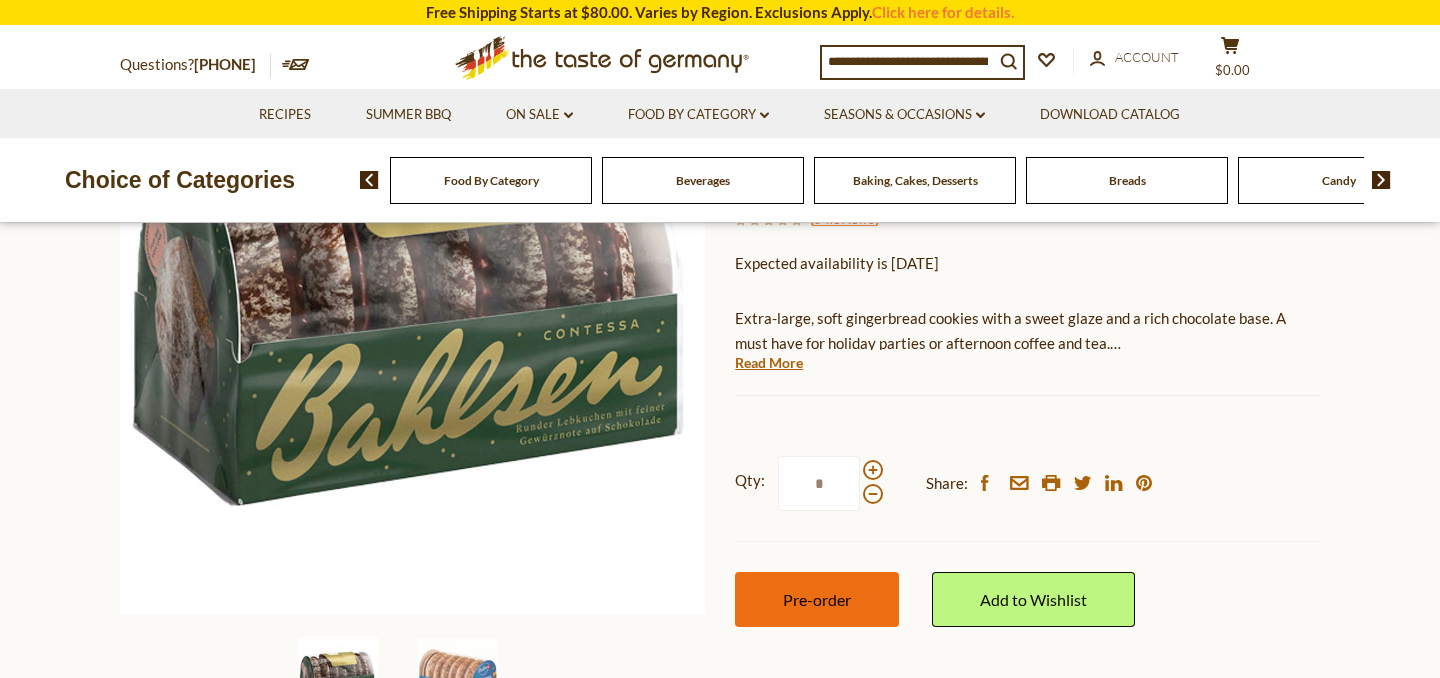 click on "Pre-order" at bounding box center [817, 599] 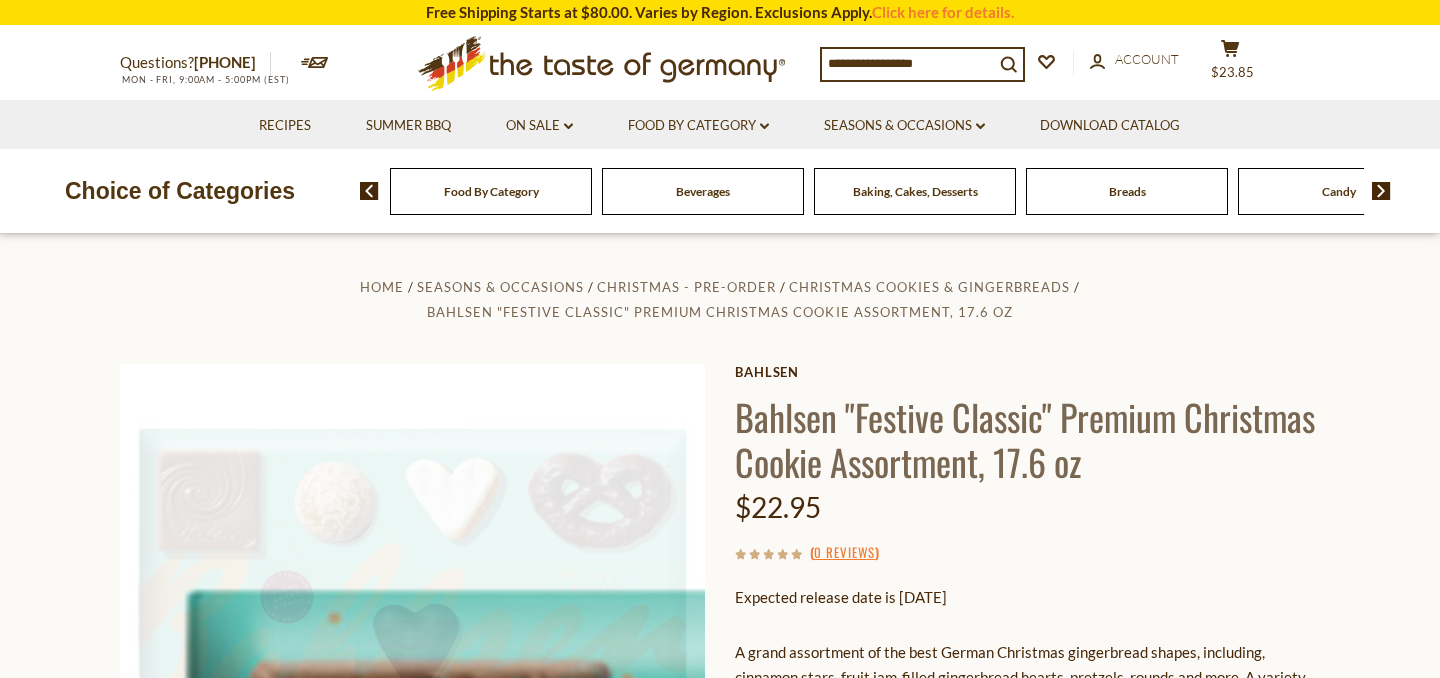 scroll, scrollTop: 0, scrollLeft: 0, axis: both 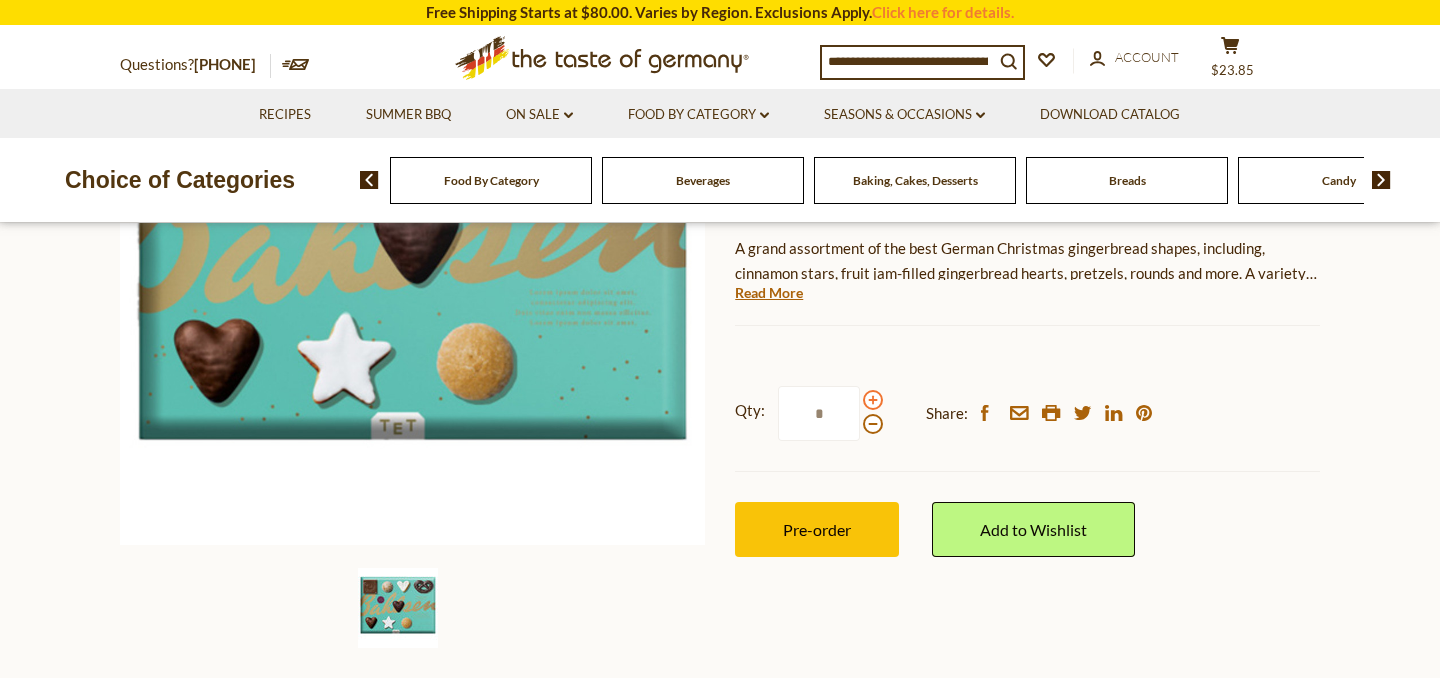 click at bounding box center (873, 400) 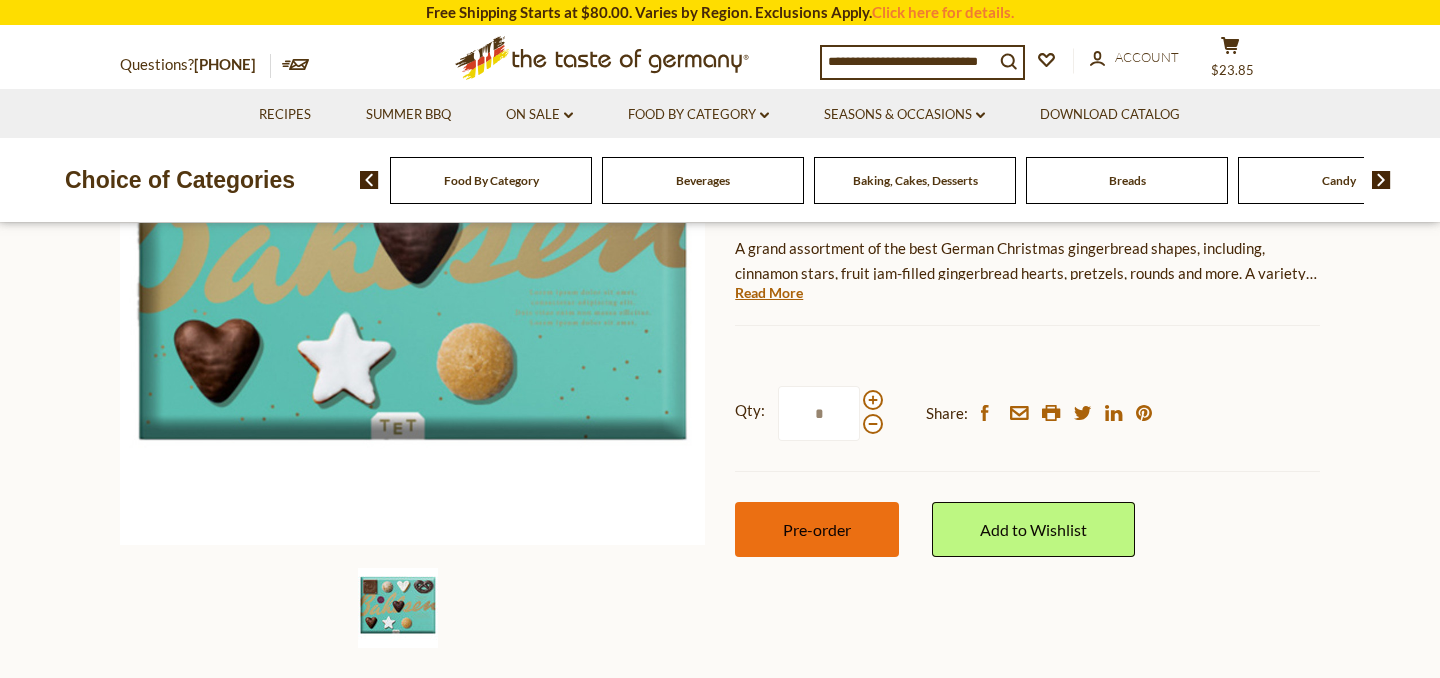 click on "Pre-order" at bounding box center (817, 529) 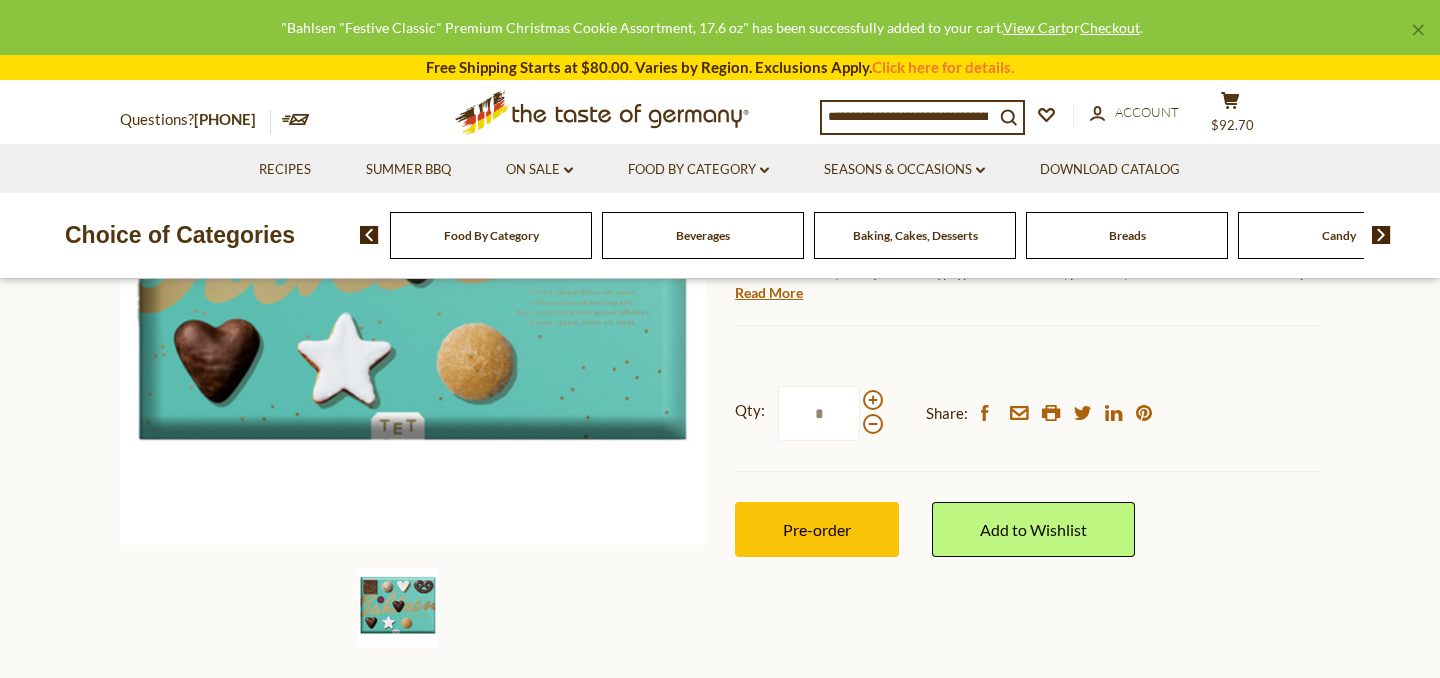 click on "*" at bounding box center [819, 413] 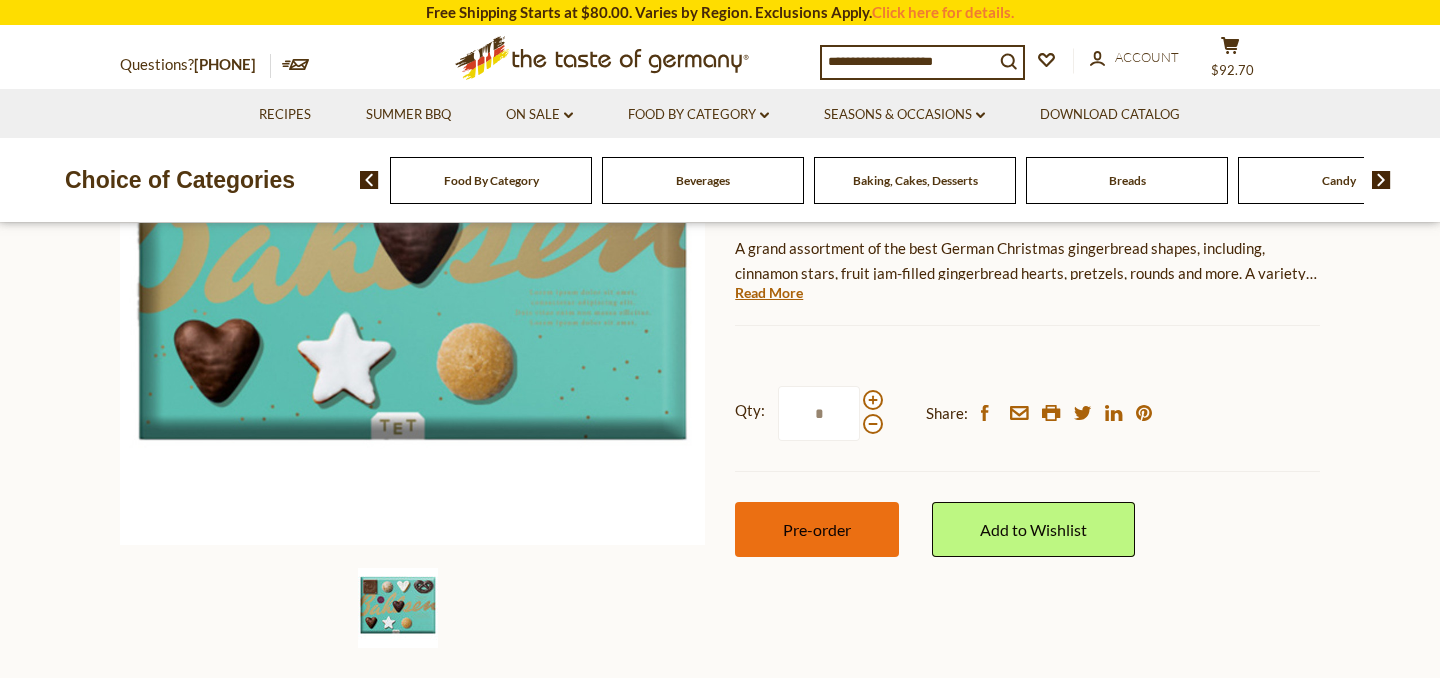 type on "*" 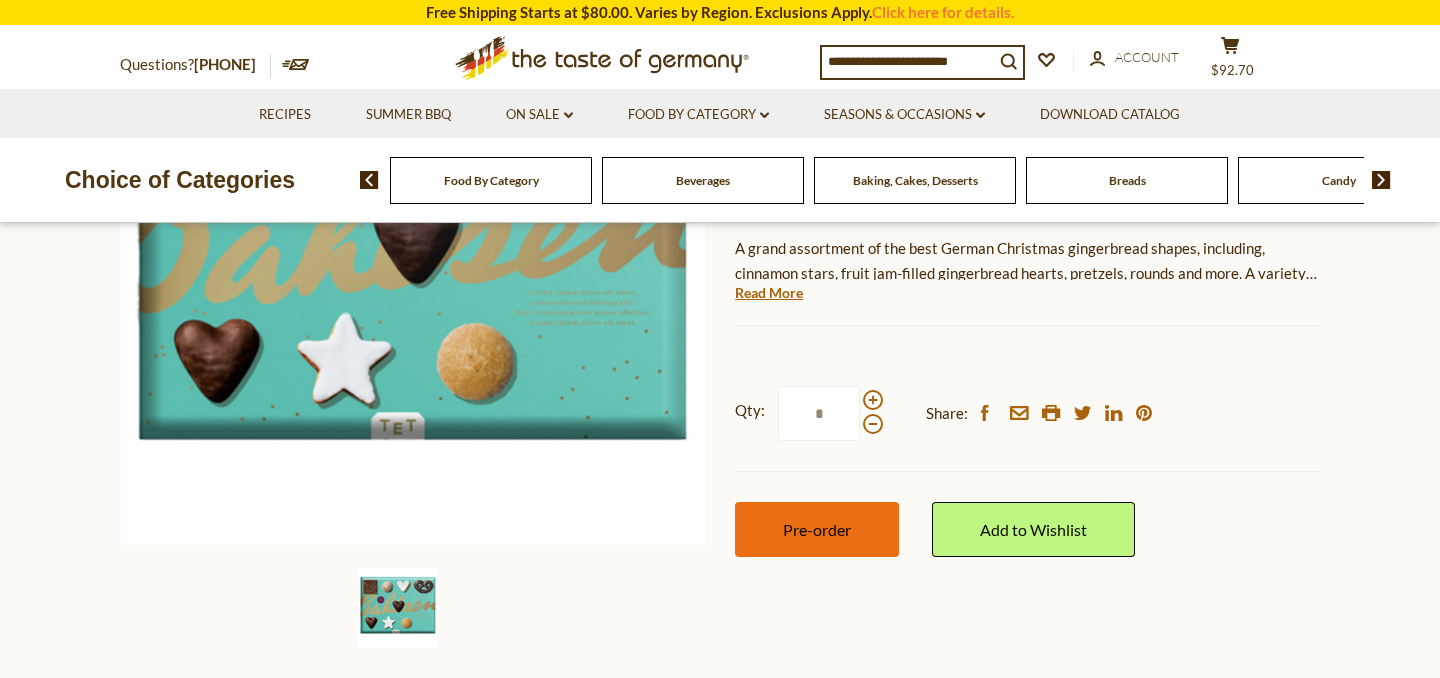 click on "Pre-order" at bounding box center (817, 529) 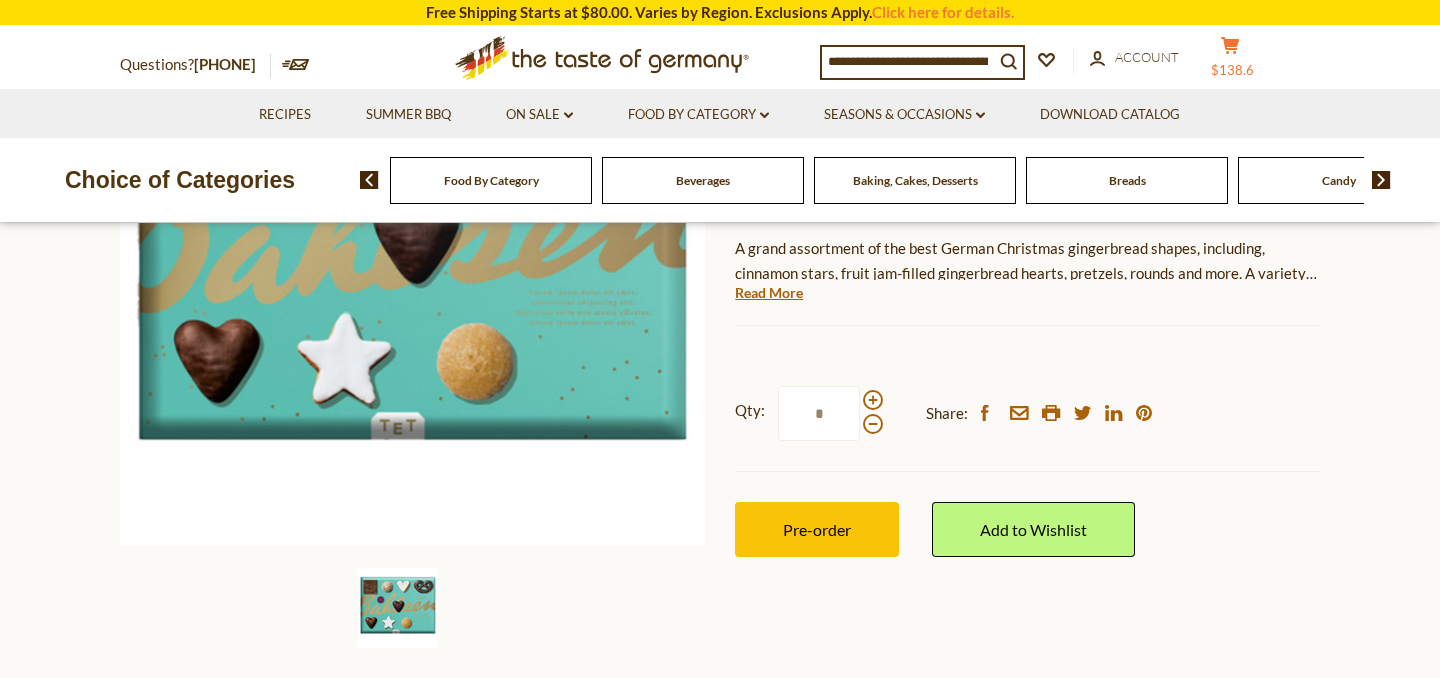 click on "$138.6" at bounding box center [1232, 70] 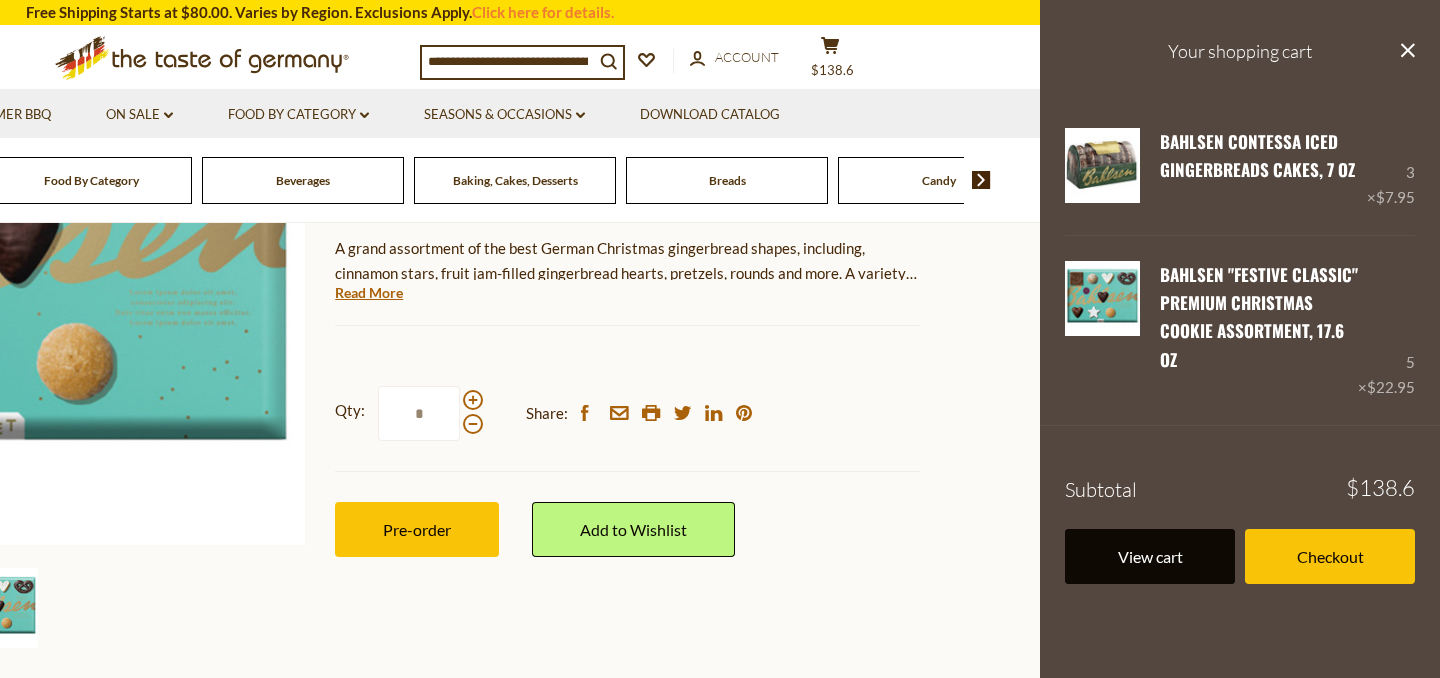 click on "View cart" at bounding box center [1150, 556] 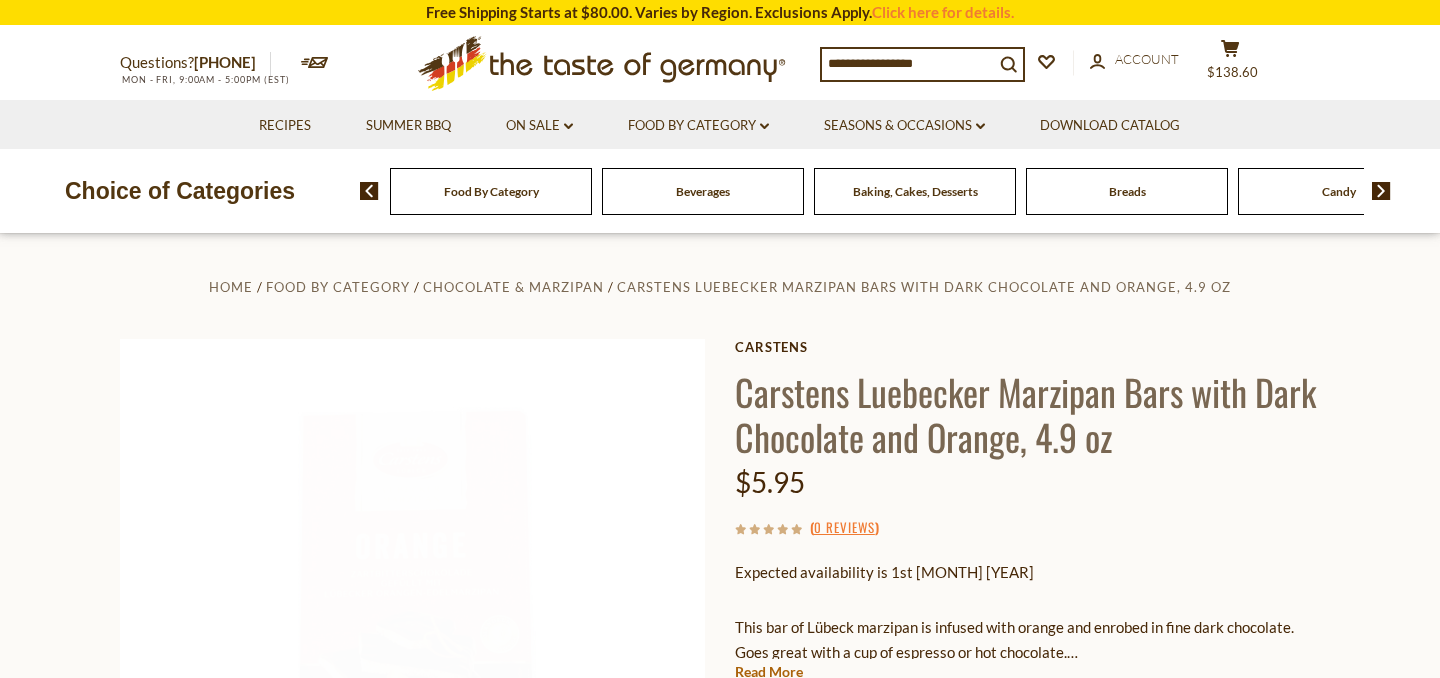 scroll, scrollTop: 0, scrollLeft: 0, axis: both 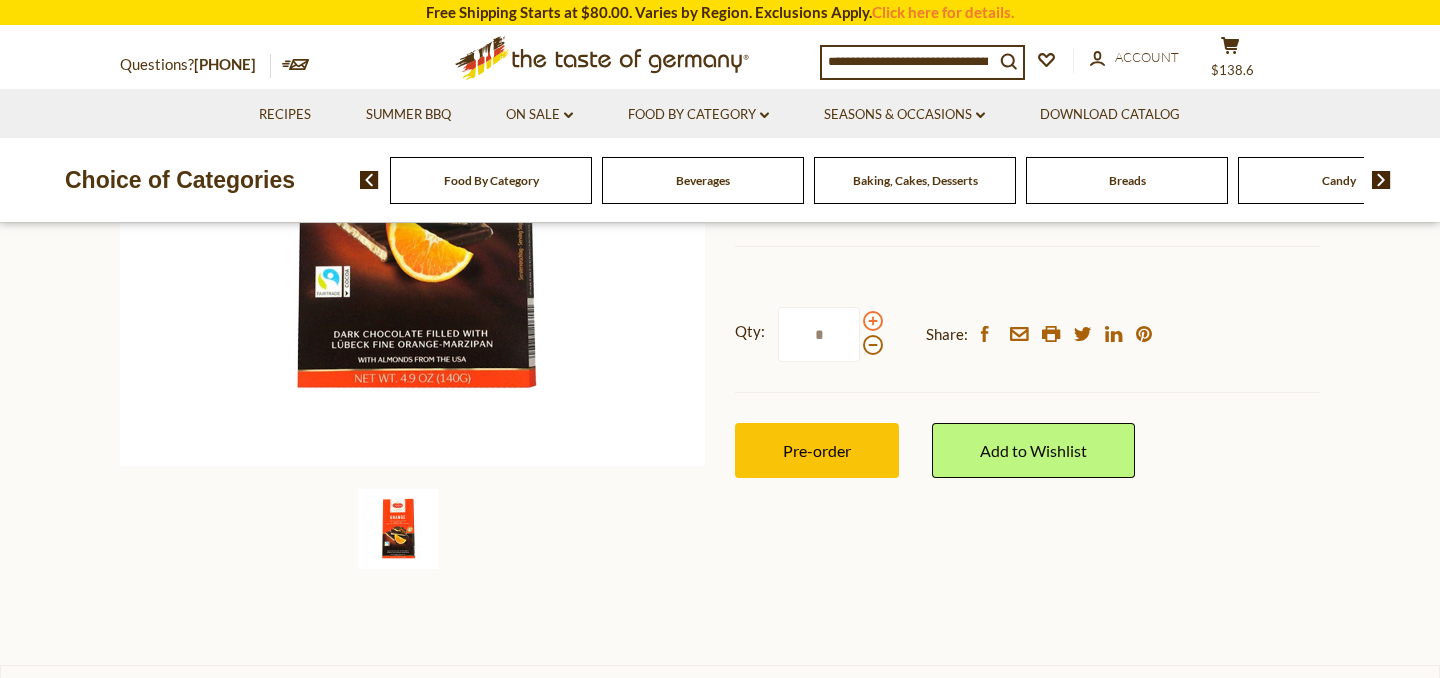 click at bounding box center [873, 321] 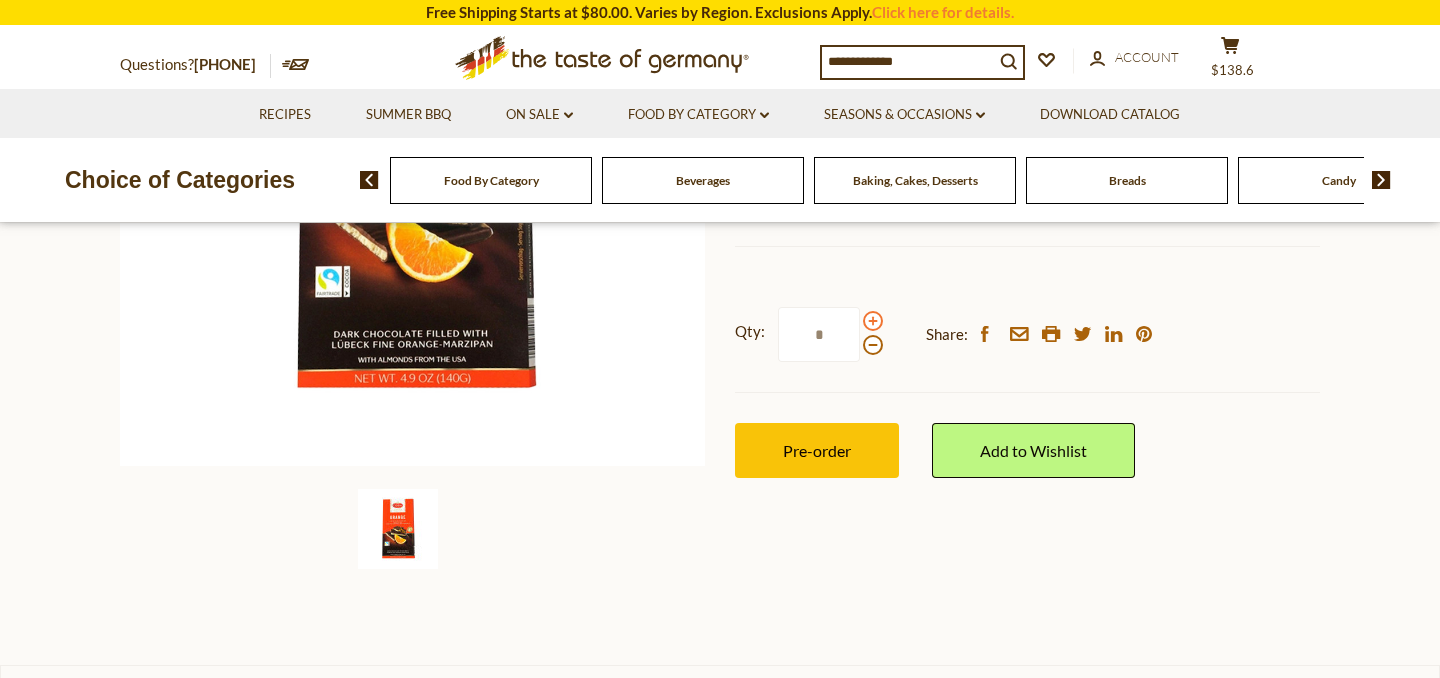 click at bounding box center (873, 321) 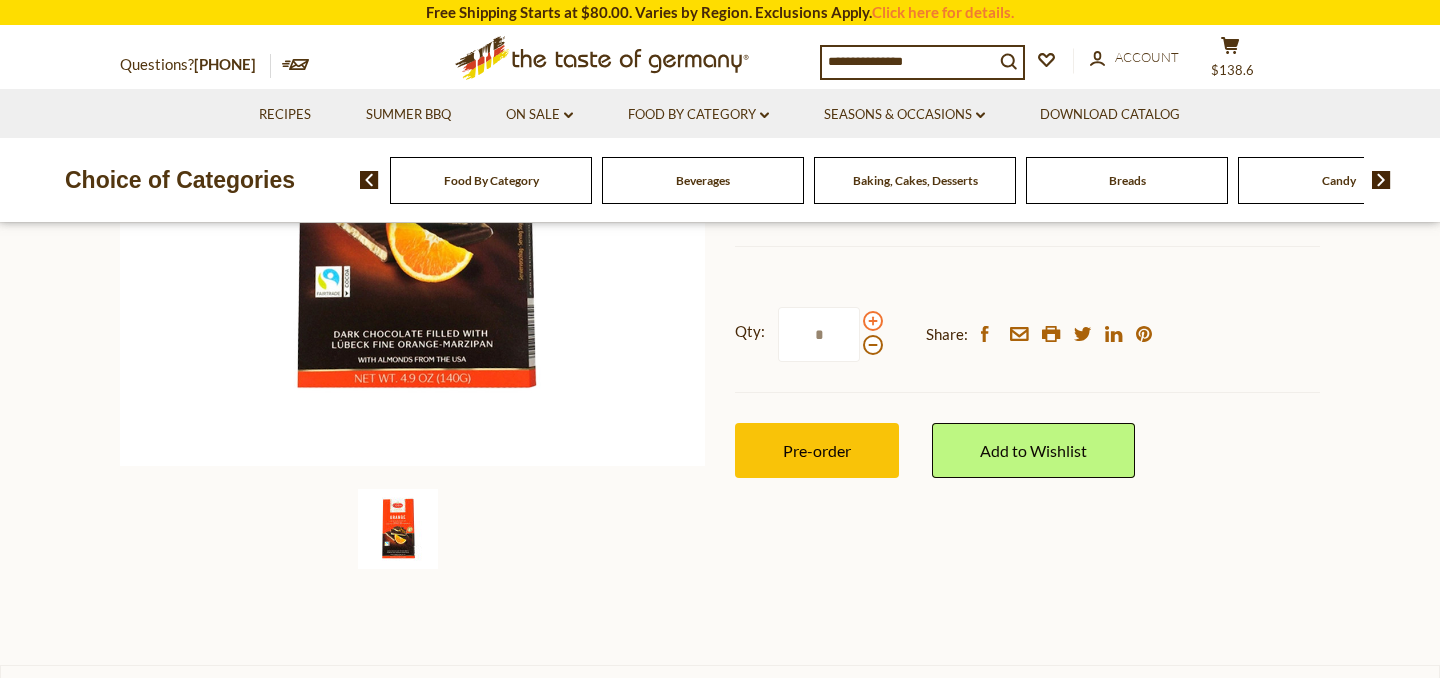 click at bounding box center (873, 321) 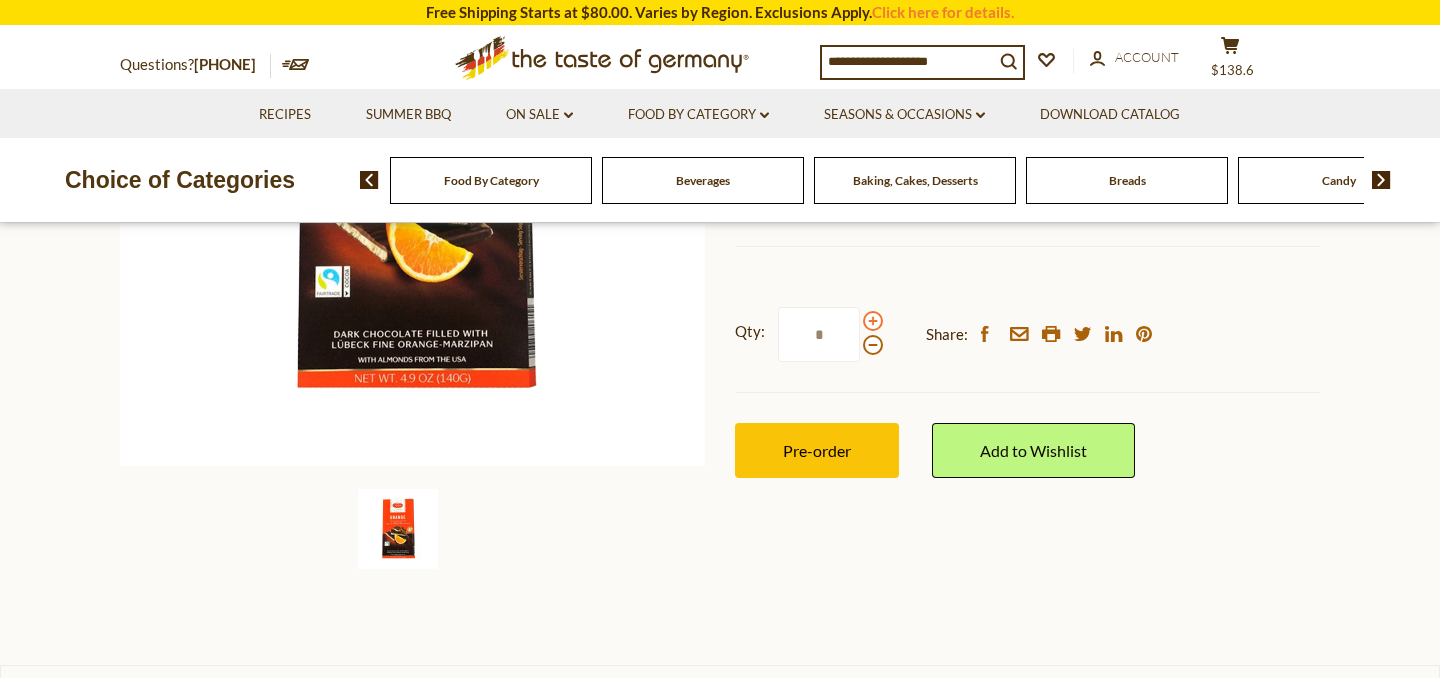 click at bounding box center (873, 321) 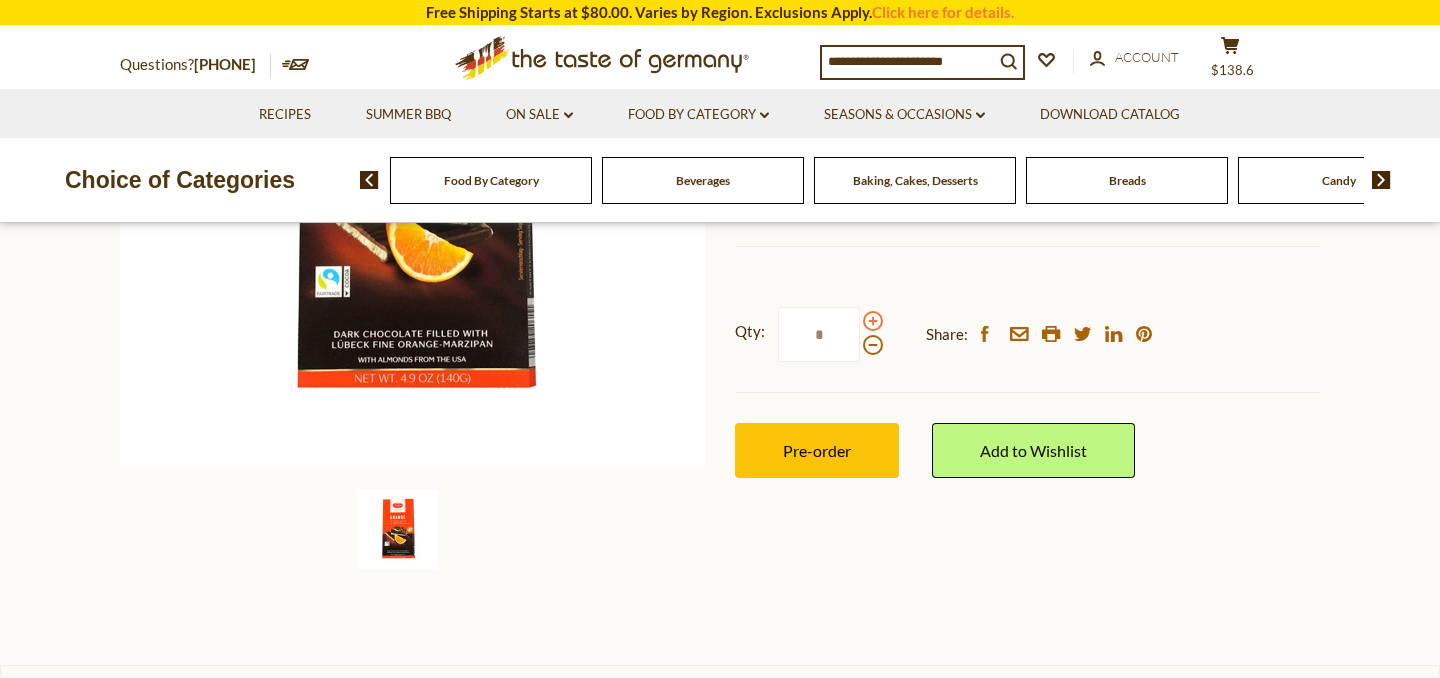 click at bounding box center [873, 321] 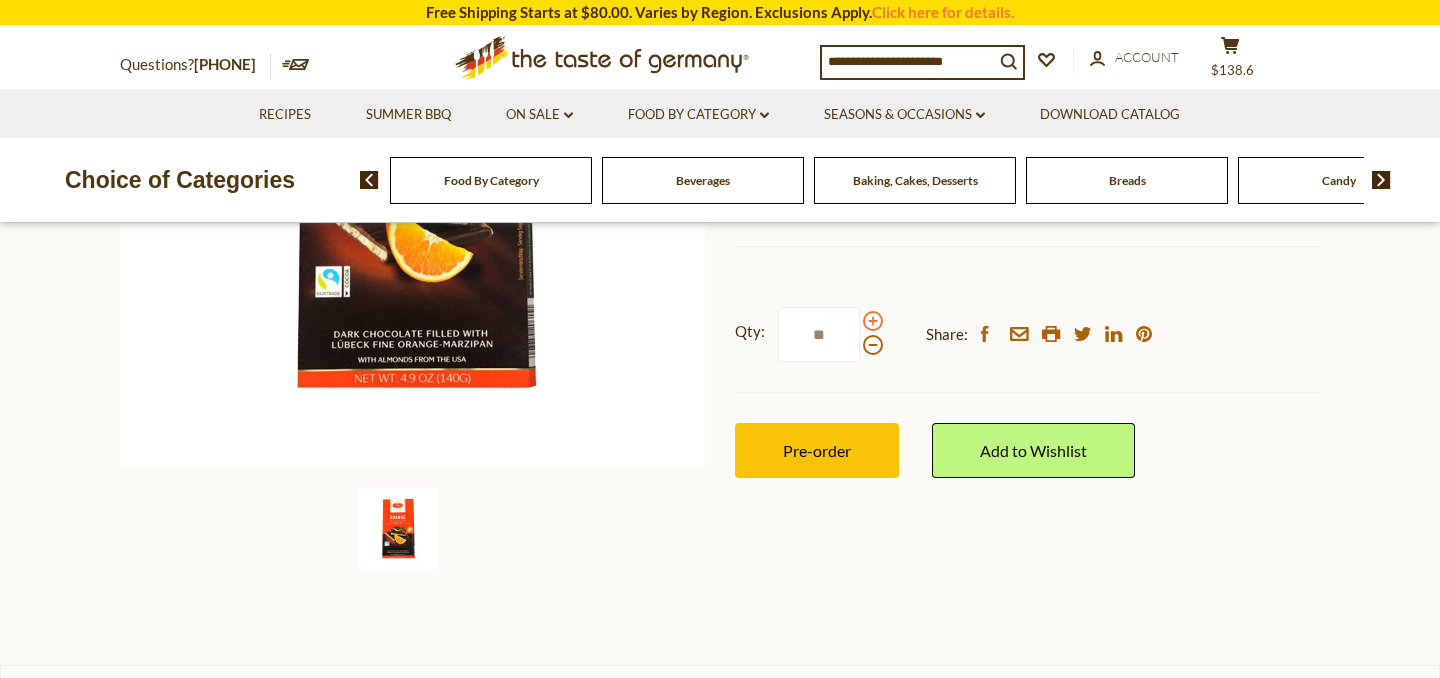click at bounding box center [873, 321] 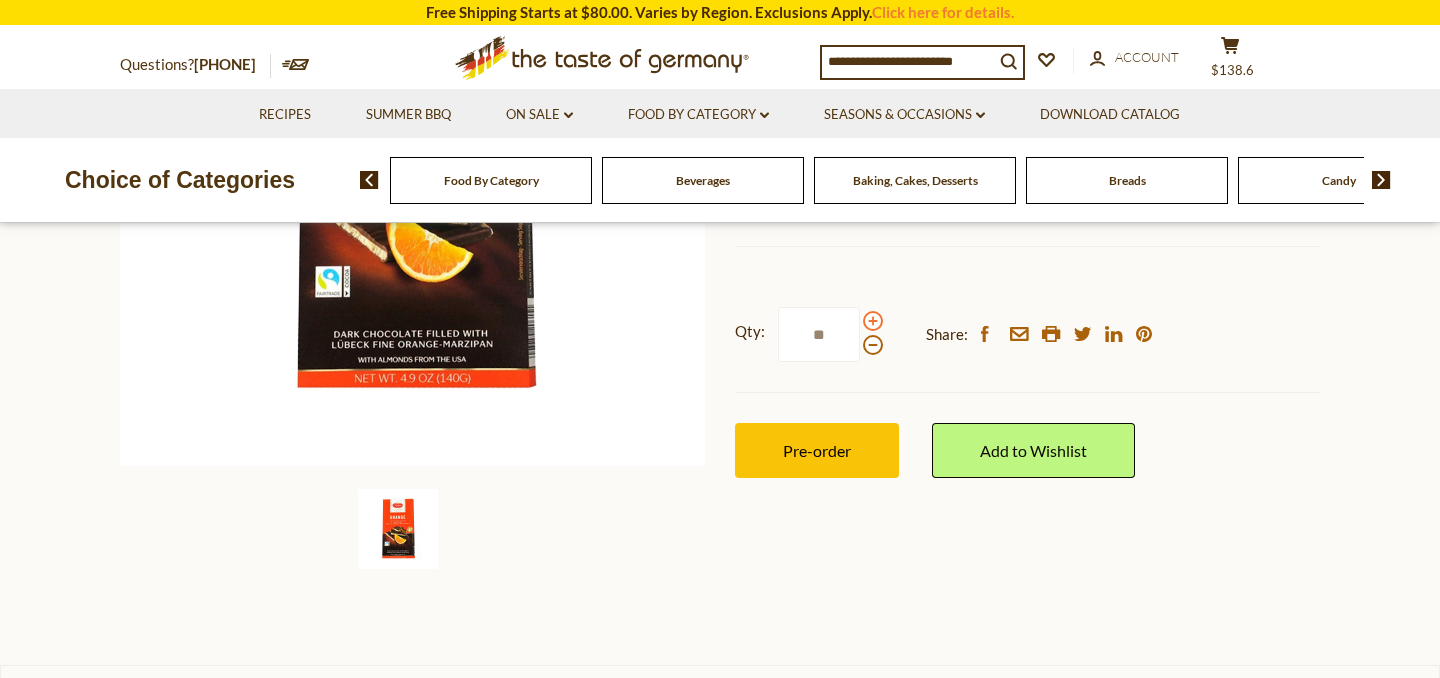 click at bounding box center [873, 321] 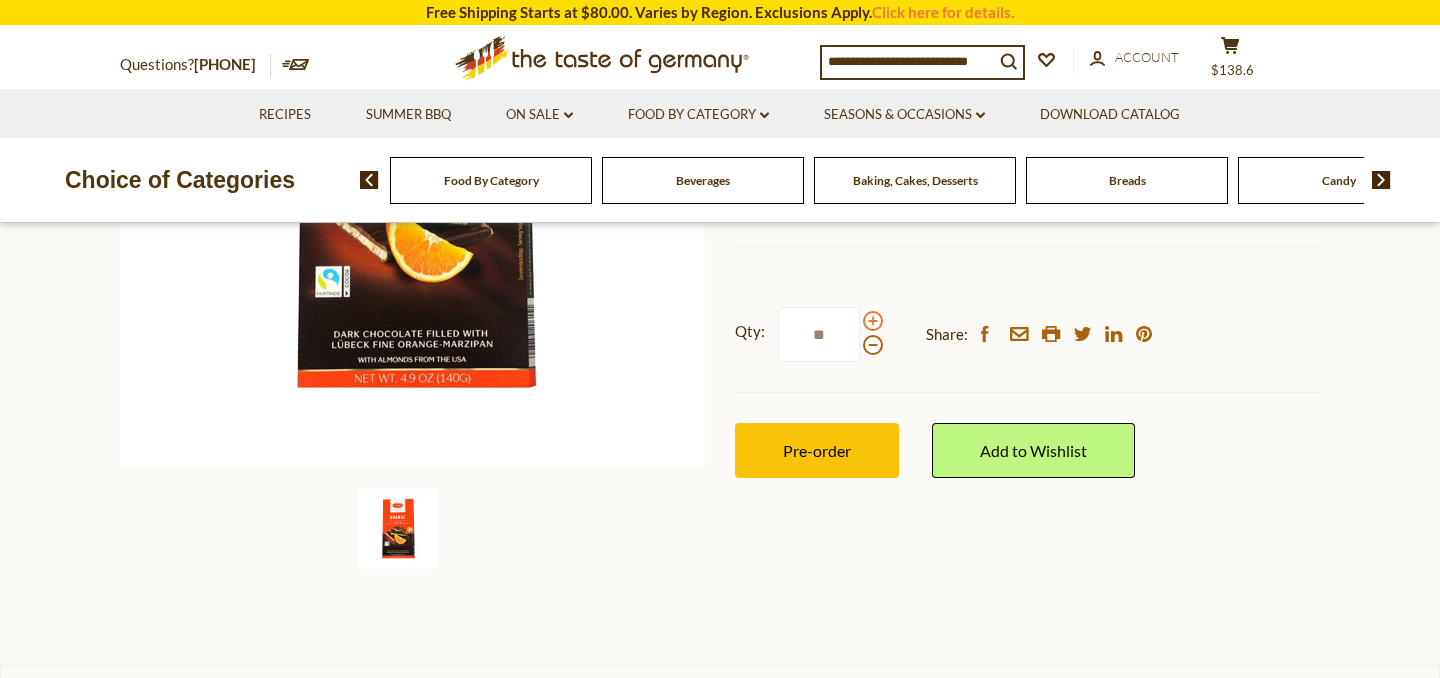 click at bounding box center [873, 321] 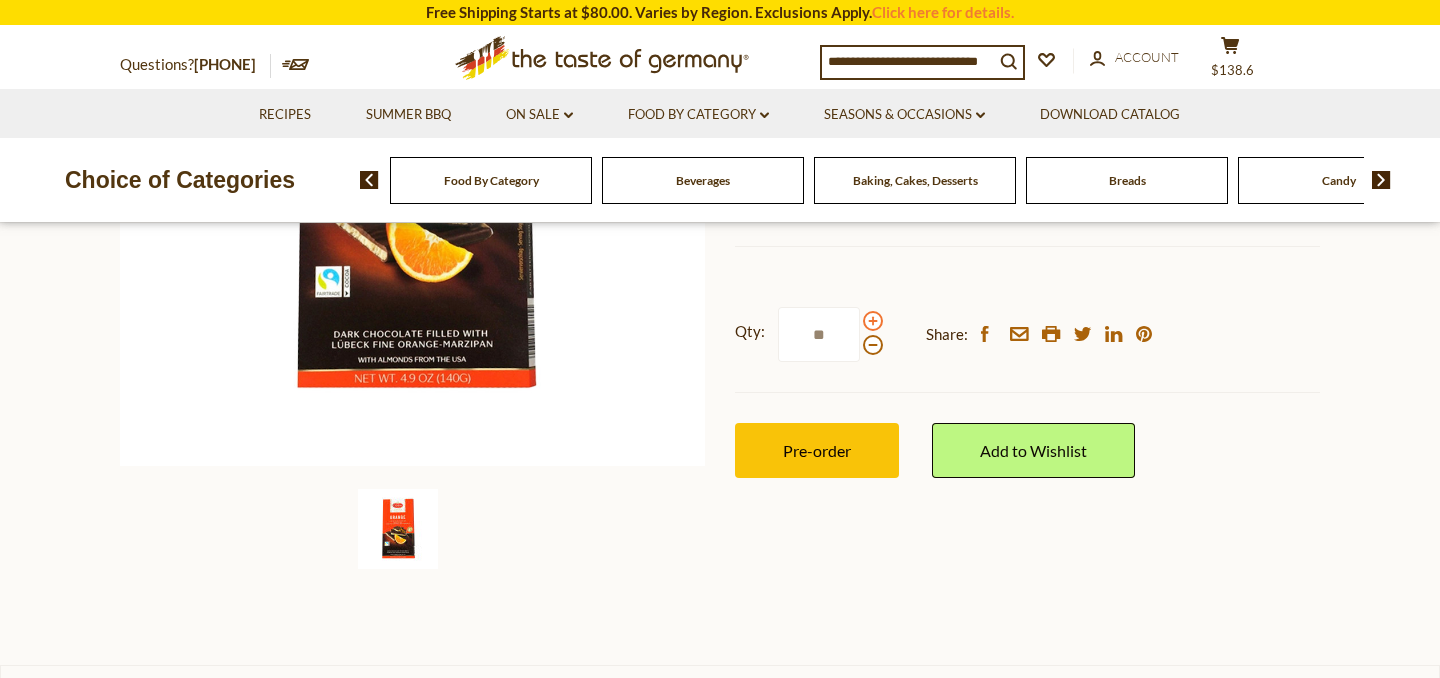 click at bounding box center [873, 321] 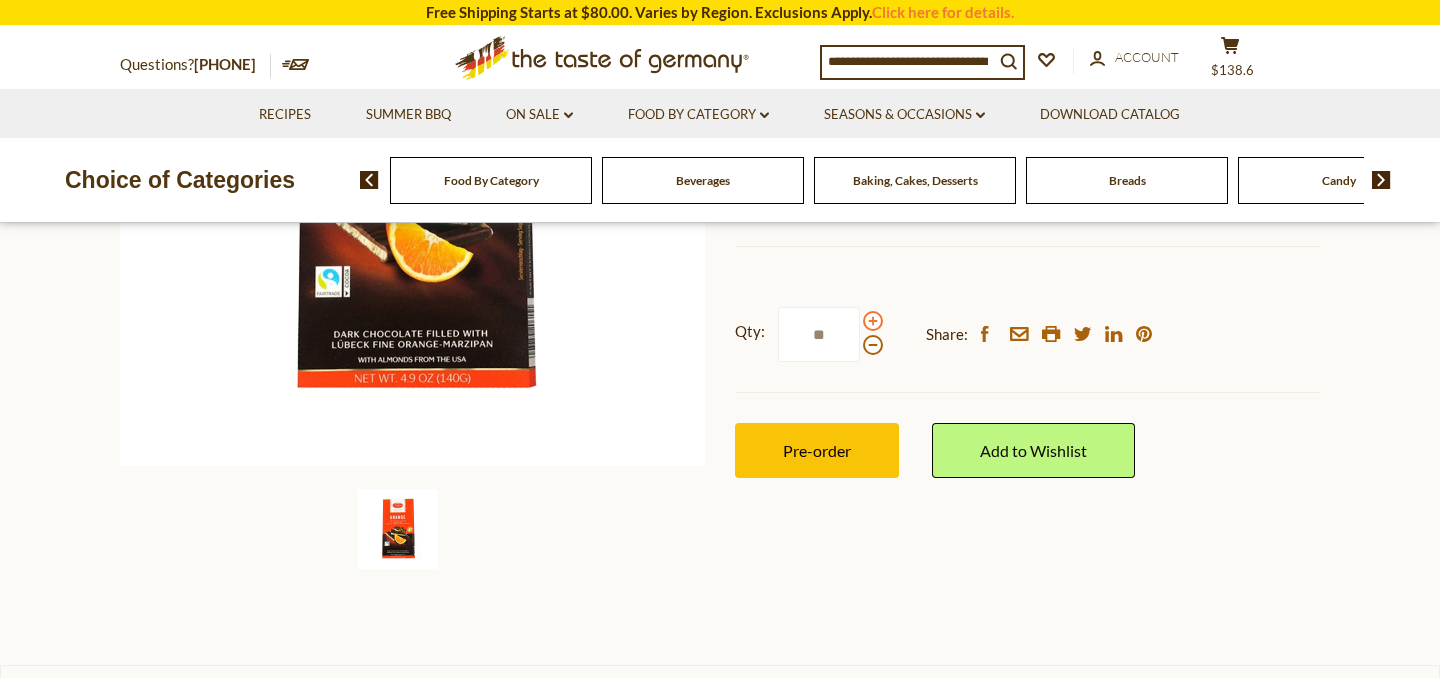 click at bounding box center (873, 321) 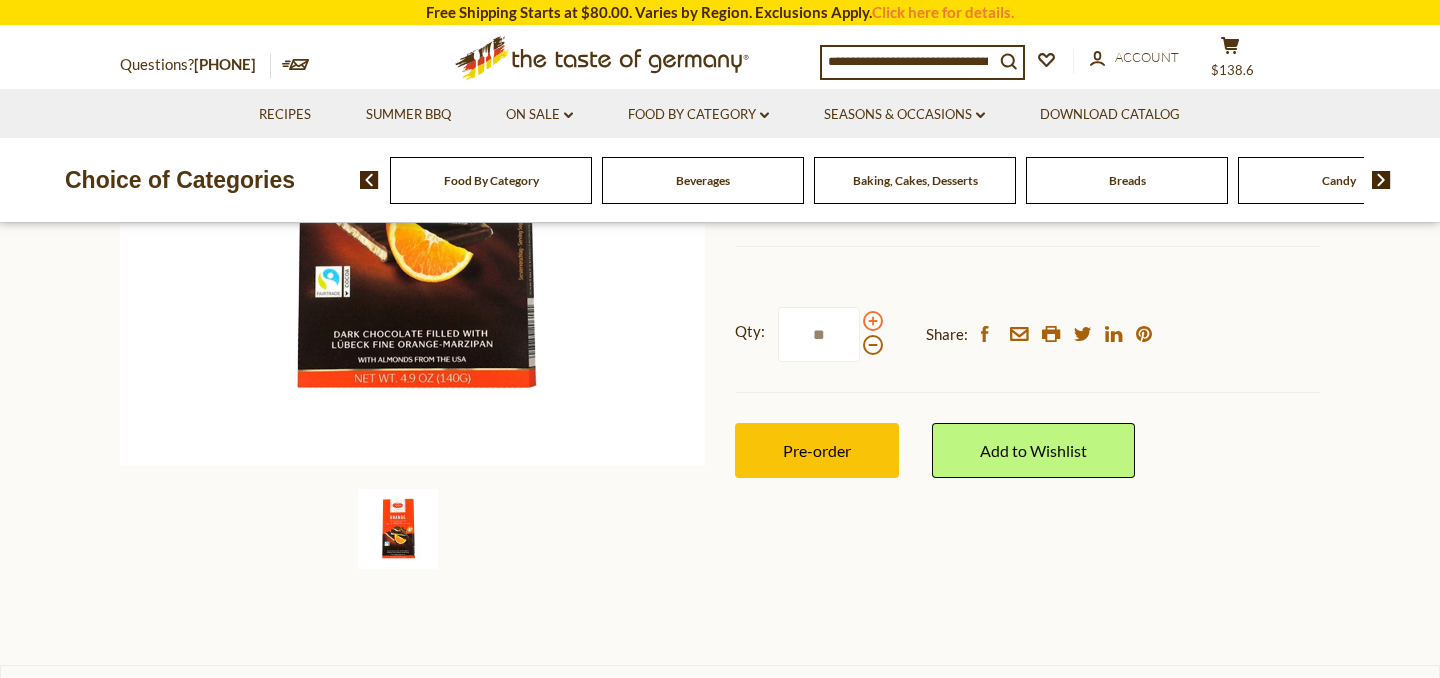 click at bounding box center (873, 321) 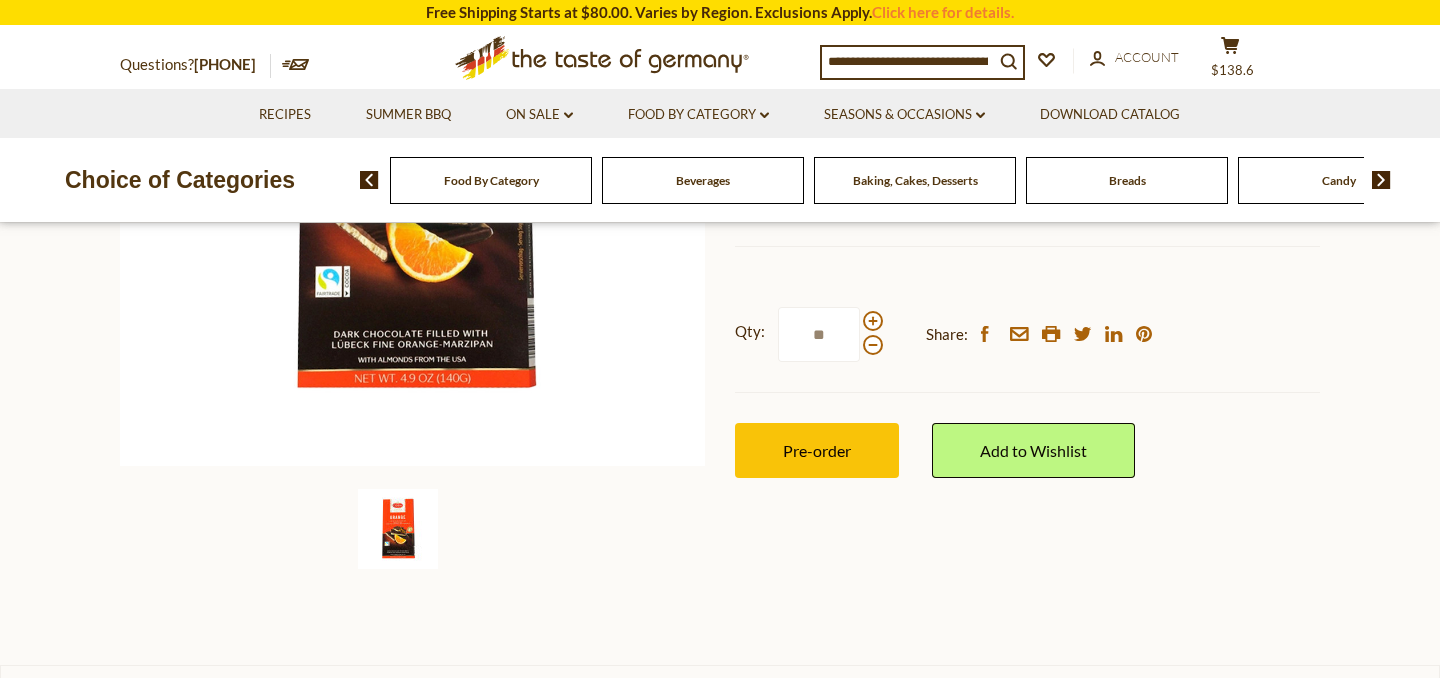 click on "Qty:
**
Share:
facebook
email
printer
twitter
linkedin
pinterest
Pre-order" at bounding box center [1027, 392] 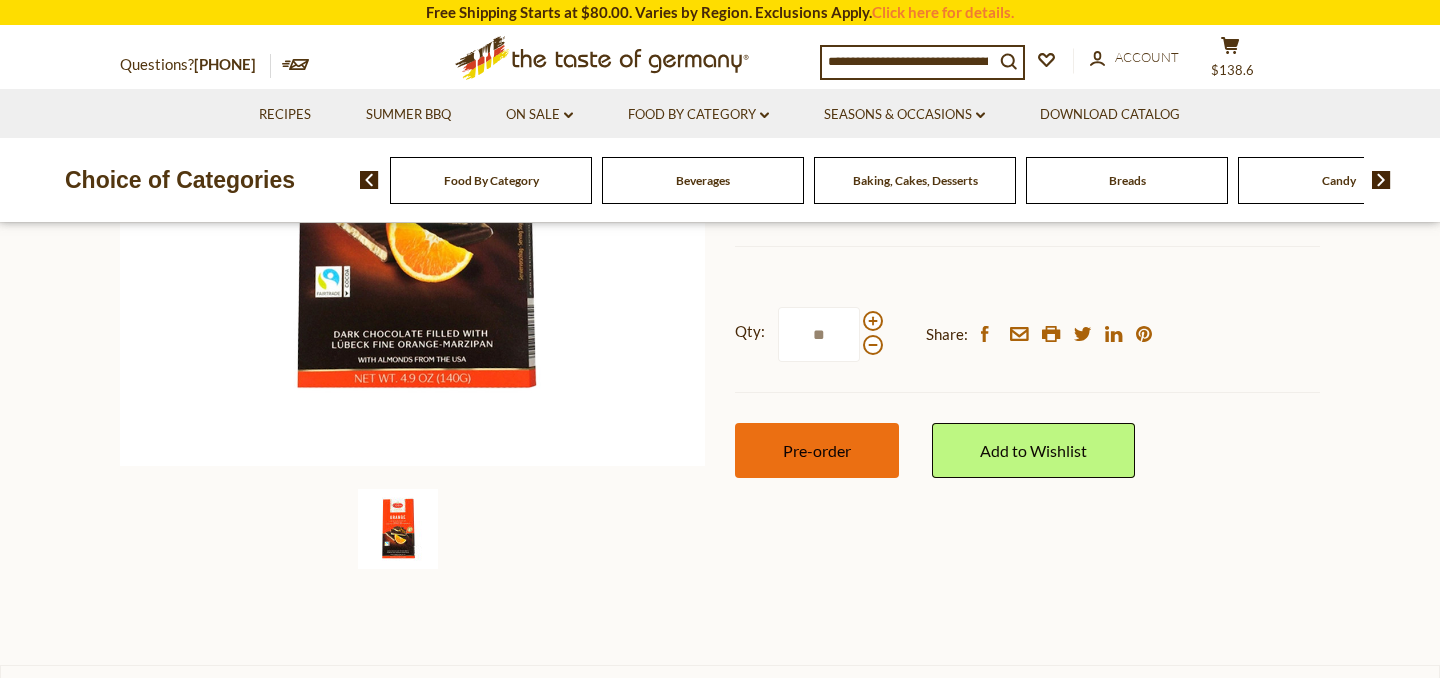click on "Pre-order" at bounding box center (817, 450) 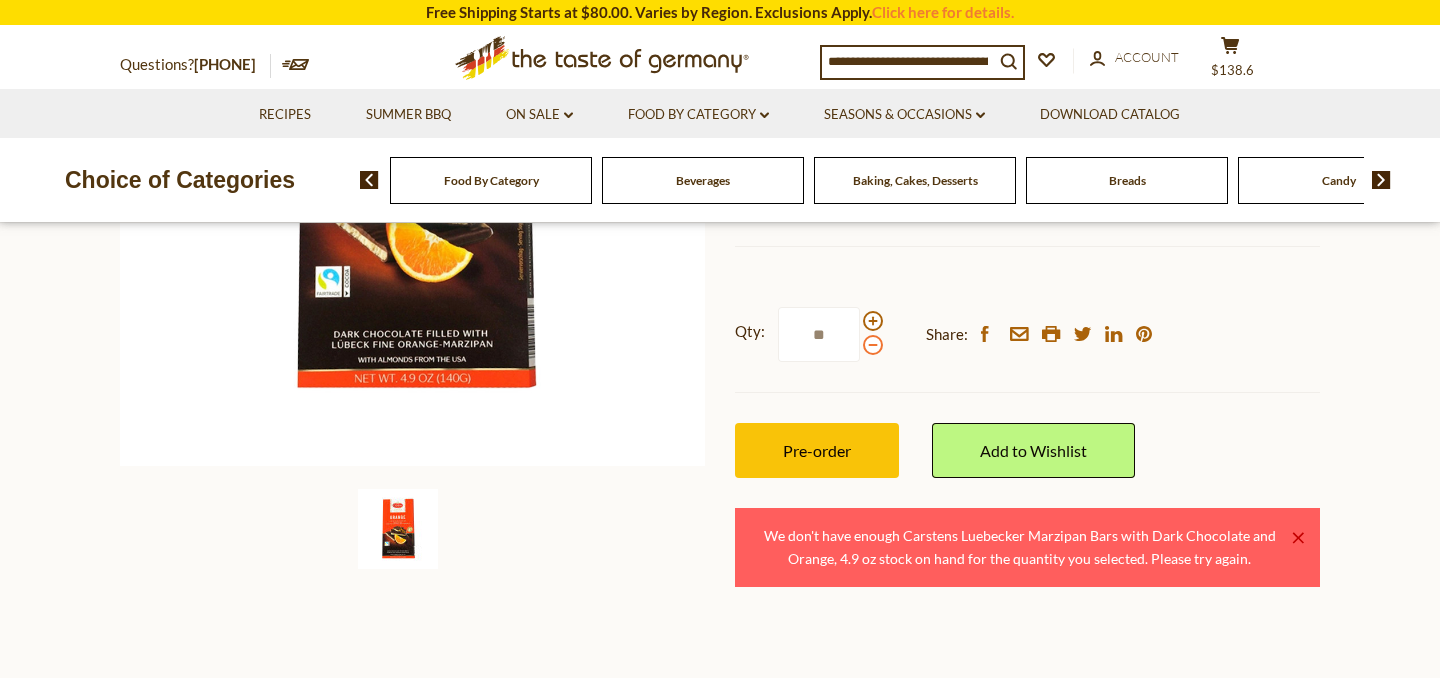 click at bounding box center [873, 345] 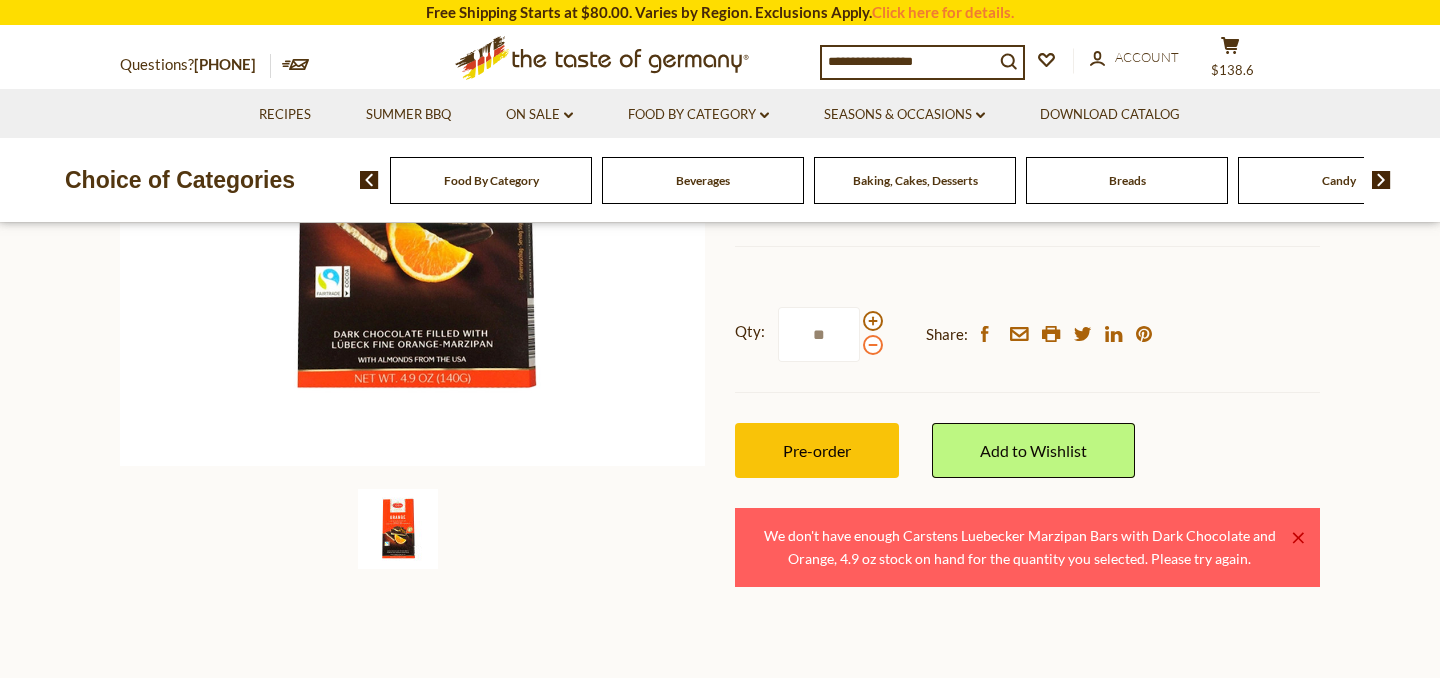 click at bounding box center [873, 345] 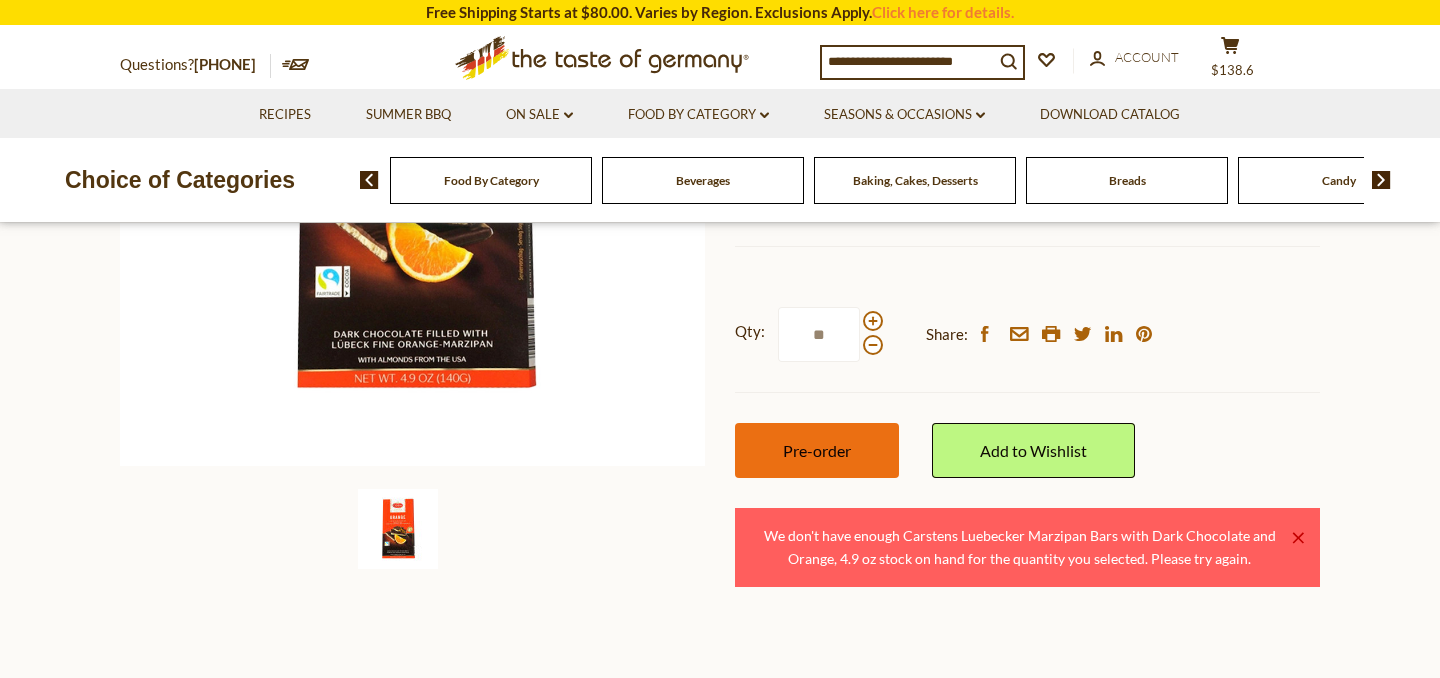 click on "Pre-order" at bounding box center (817, 450) 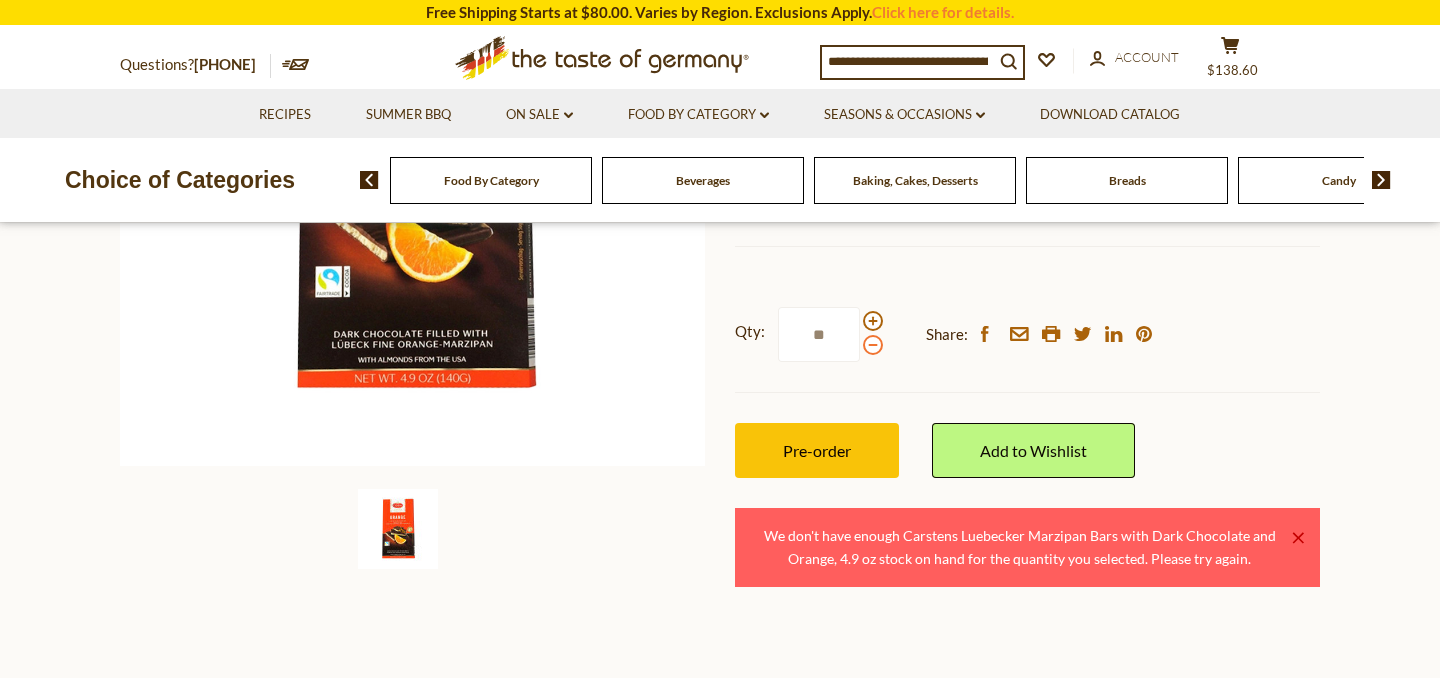 click at bounding box center [873, 345] 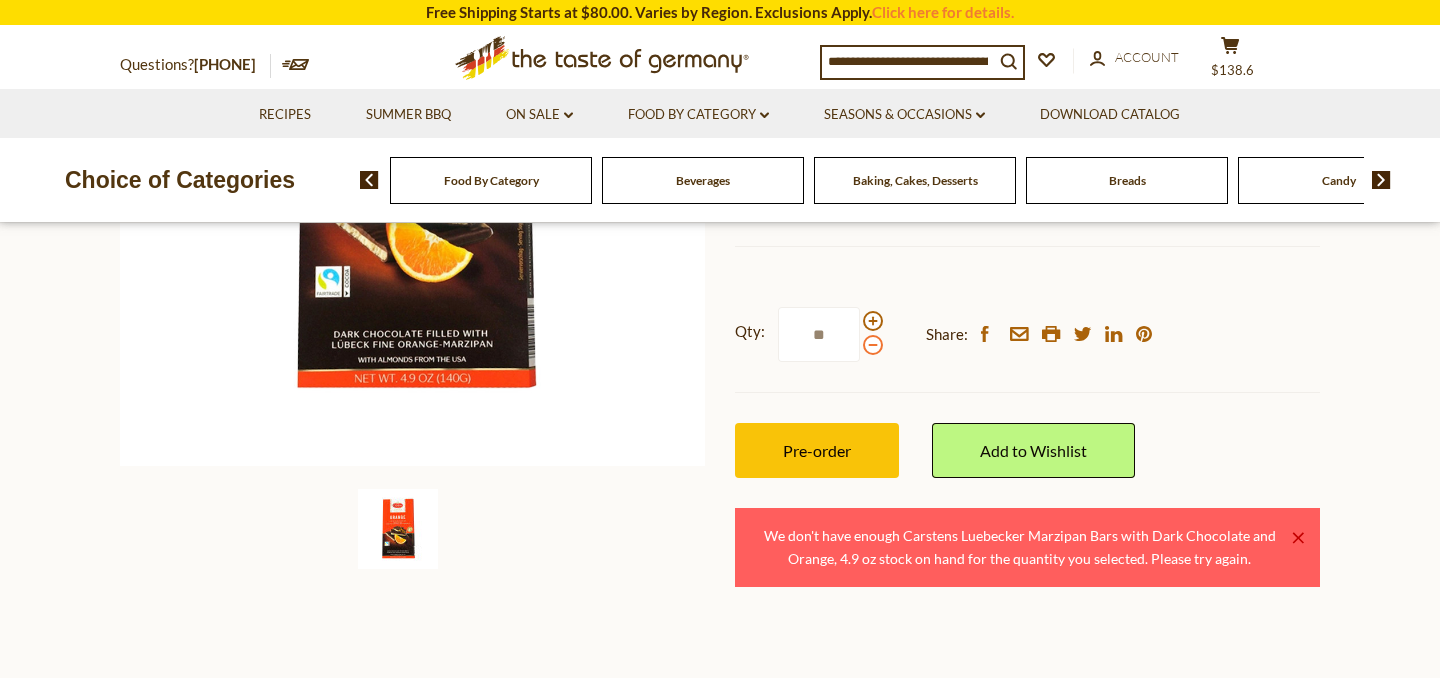 click at bounding box center (873, 345) 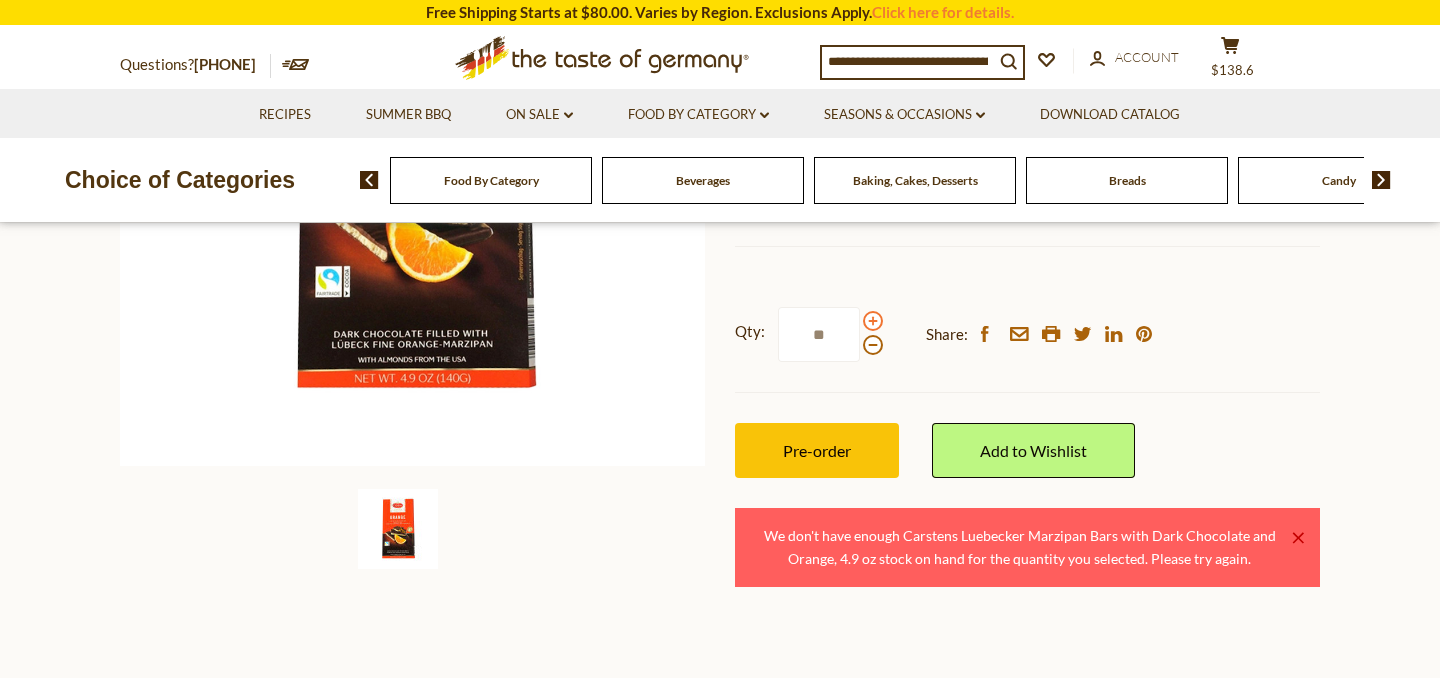 click at bounding box center [873, 321] 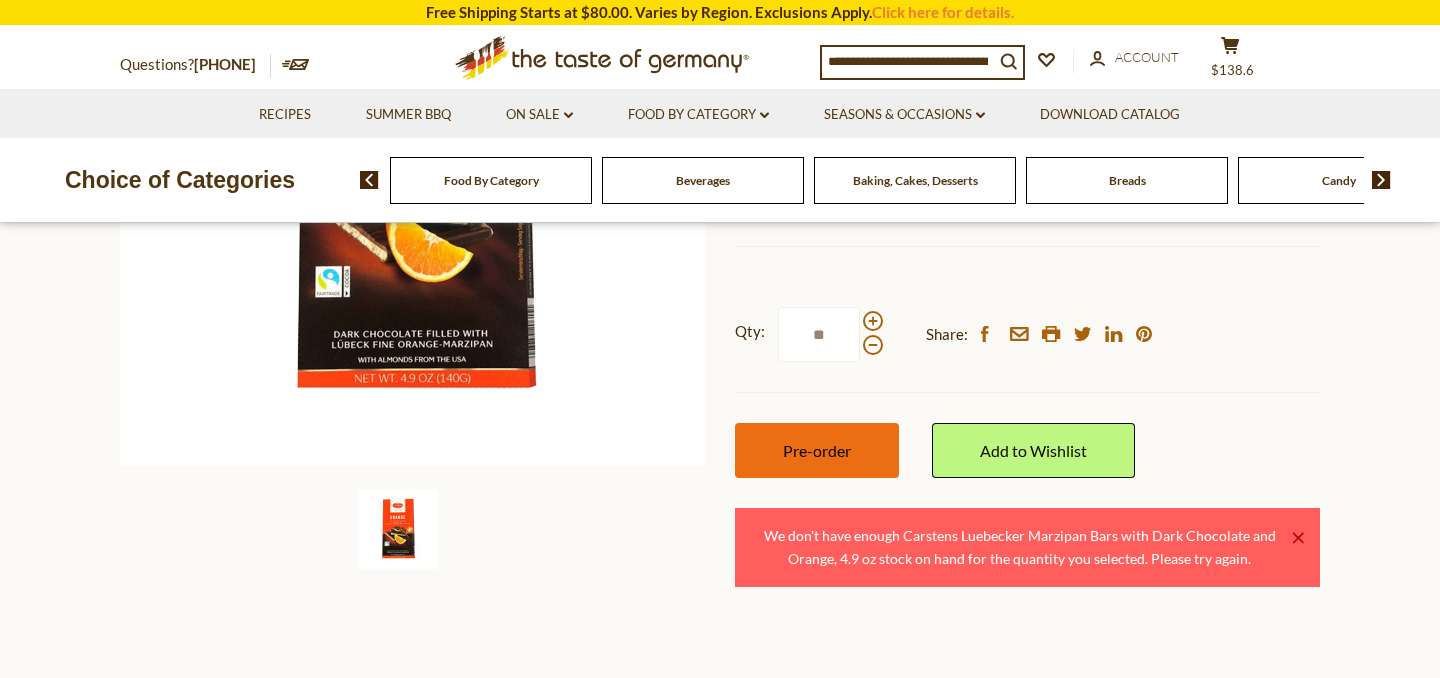 click on "Pre-order" at bounding box center [817, 450] 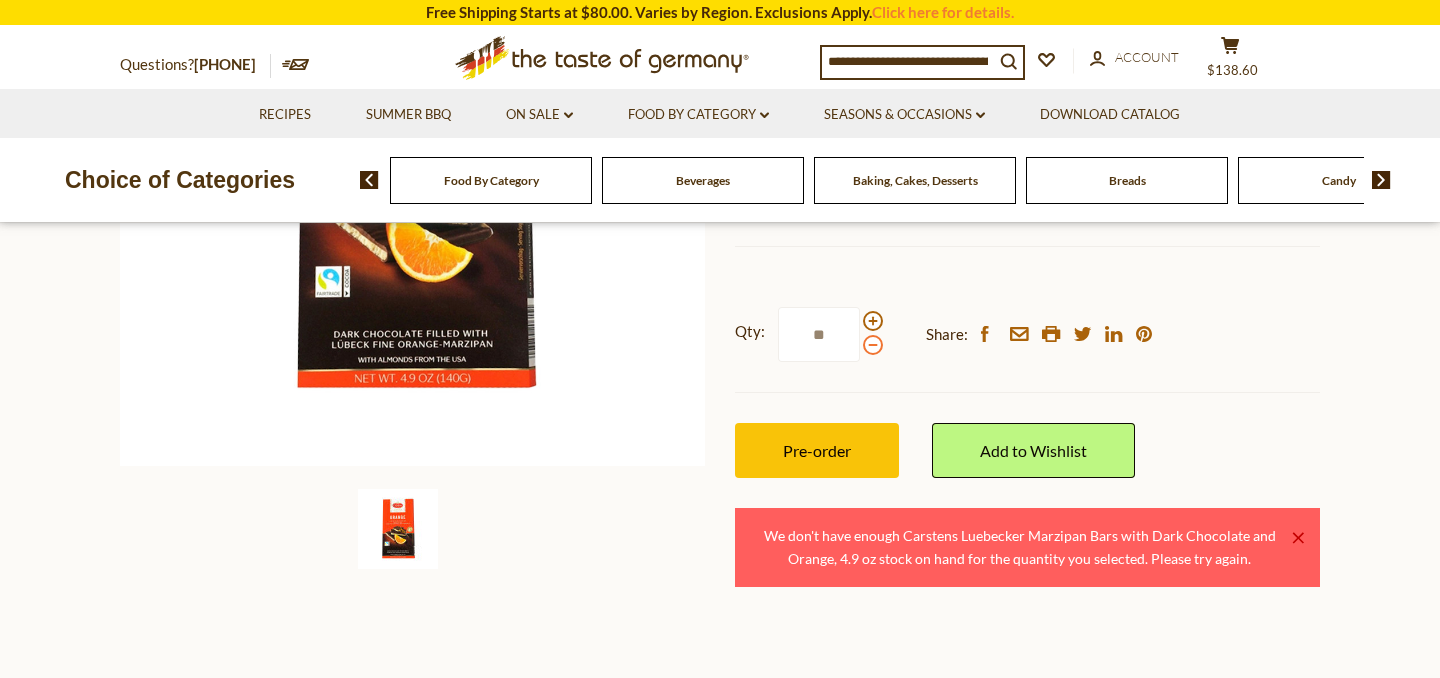 click at bounding box center [873, 345] 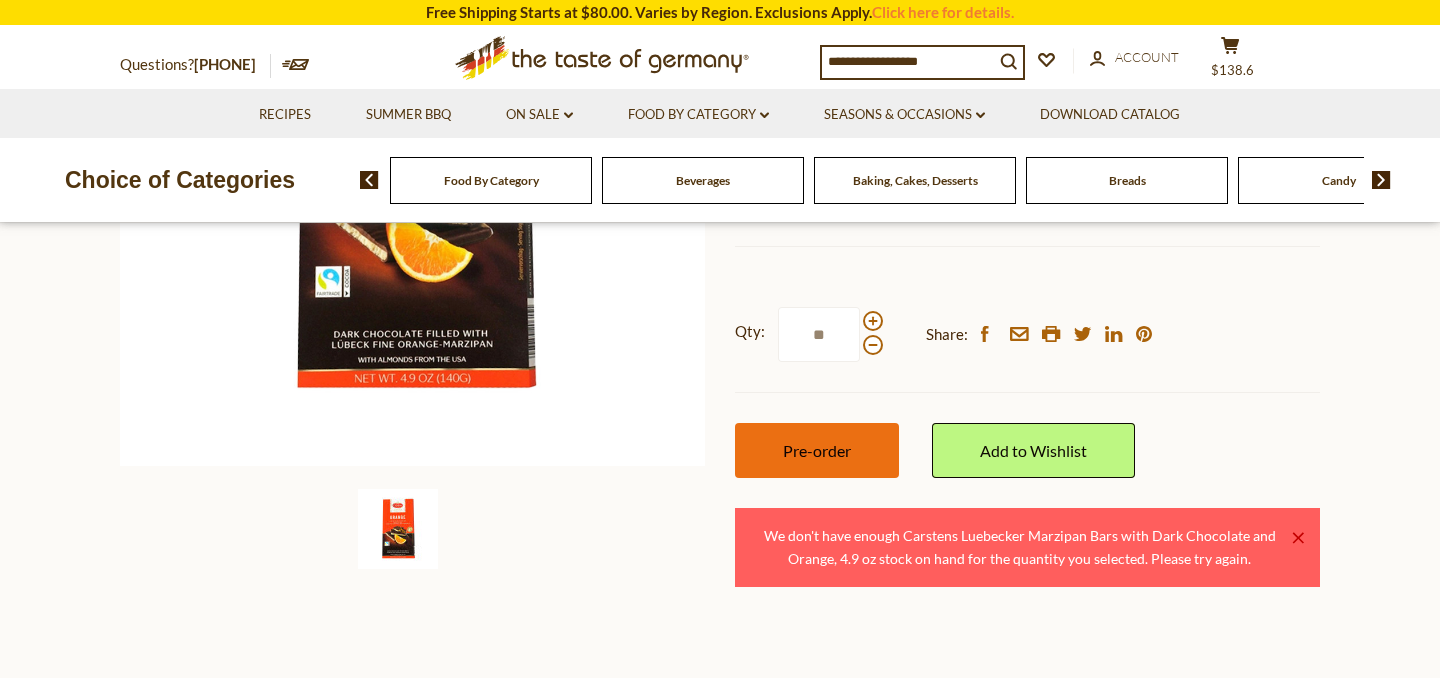click on "Pre-order" at bounding box center [817, 450] 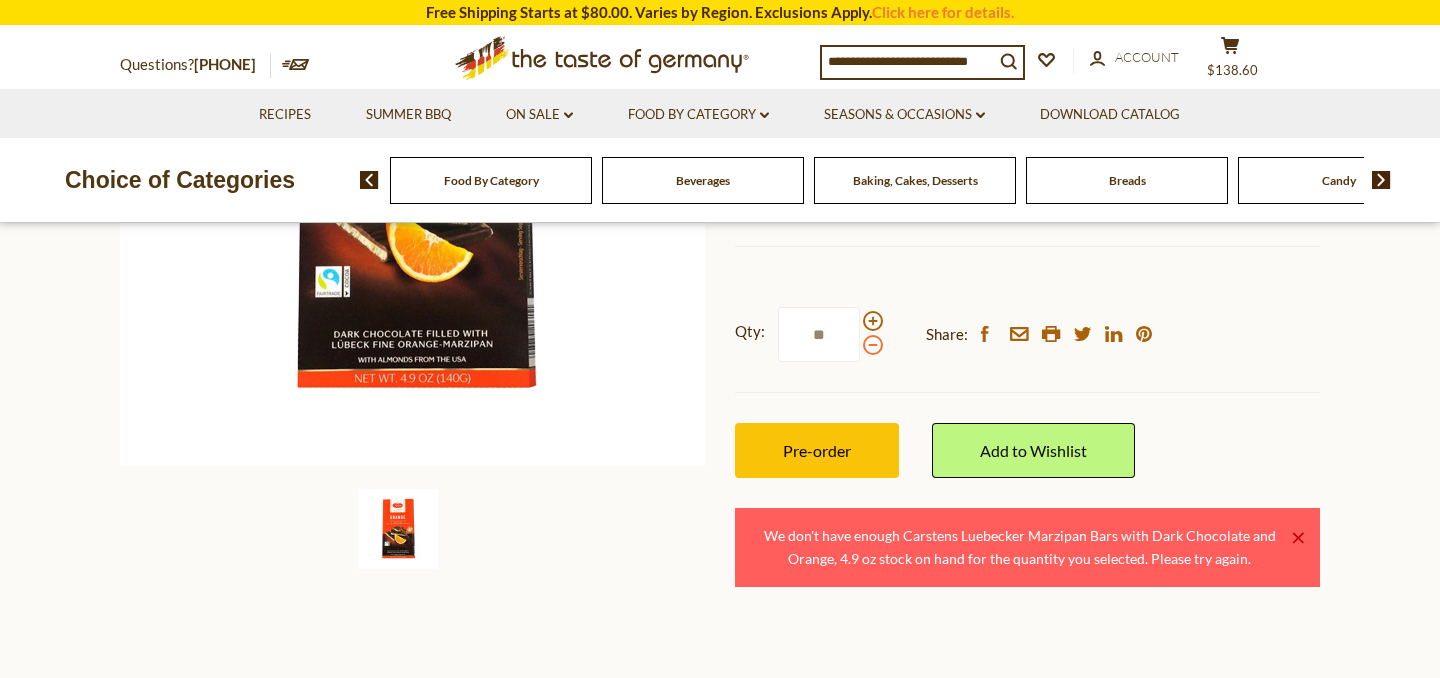 click at bounding box center [873, 345] 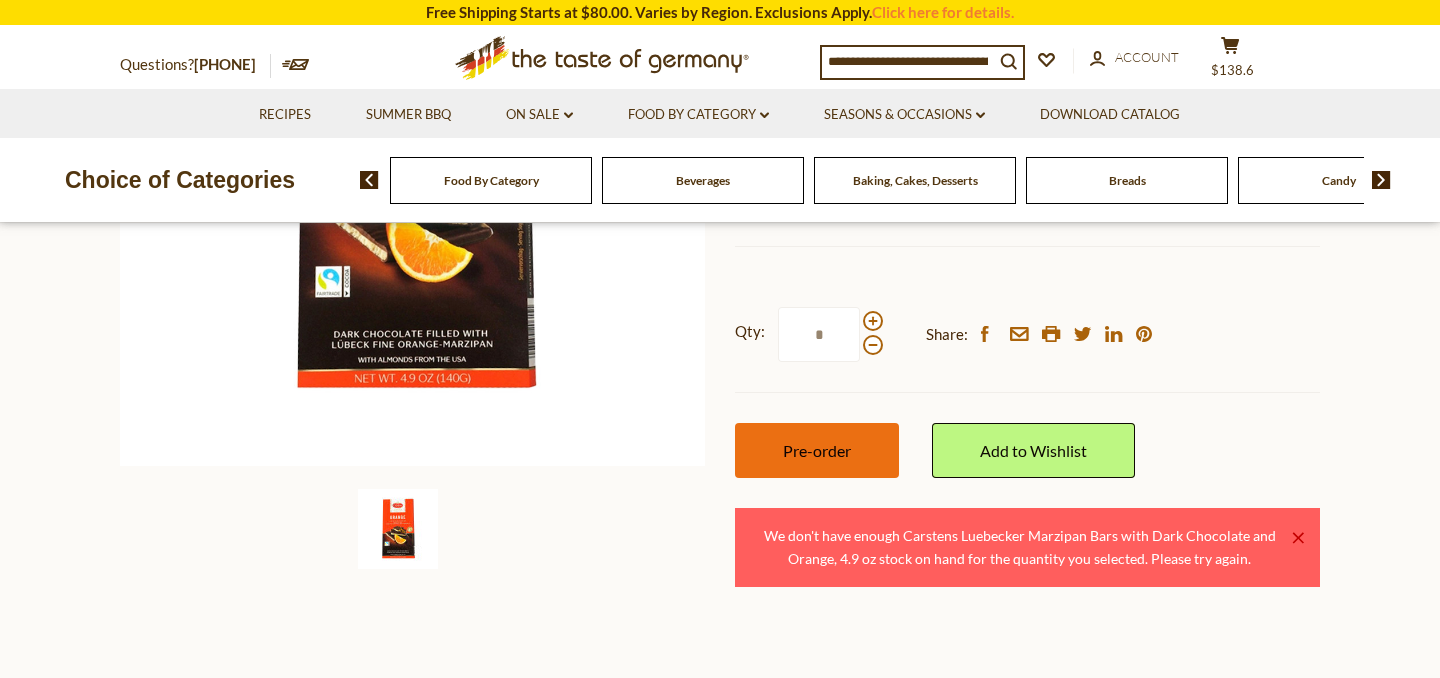 click on "Pre-order" at bounding box center (817, 450) 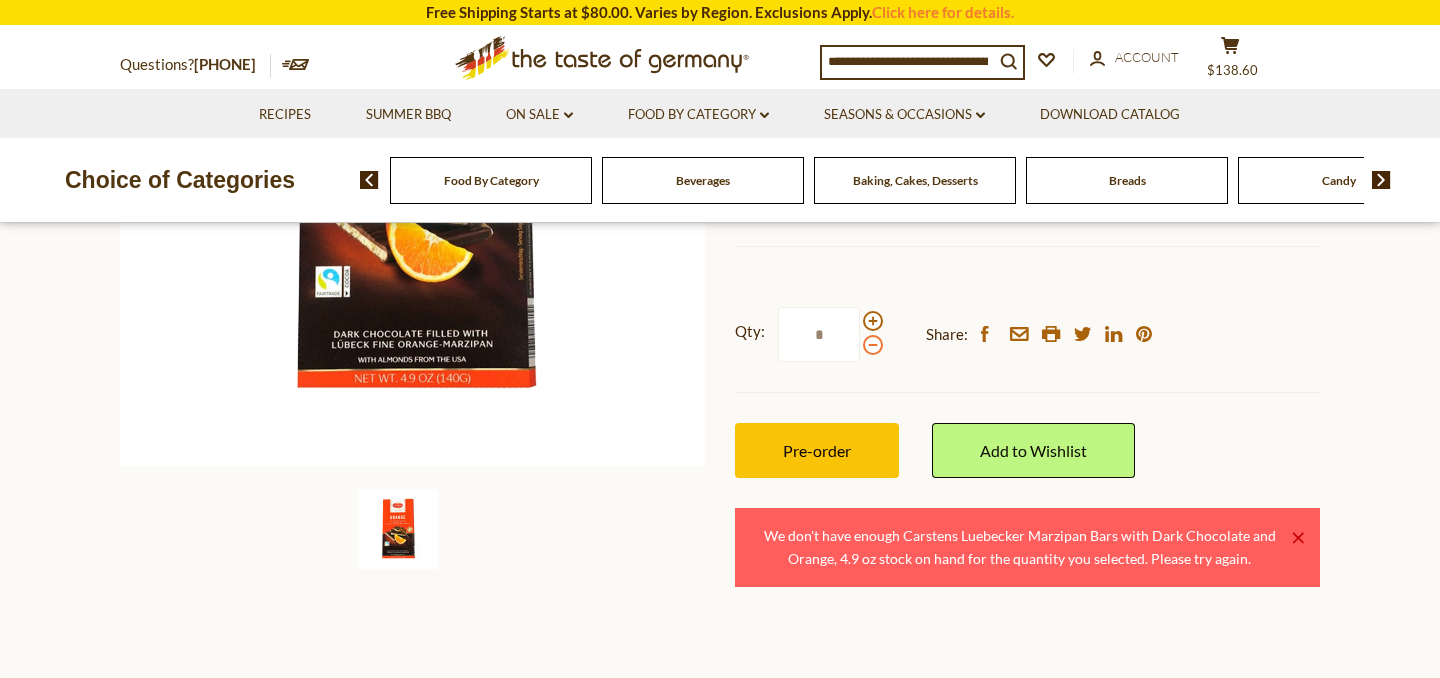 click at bounding box center [873, 345] 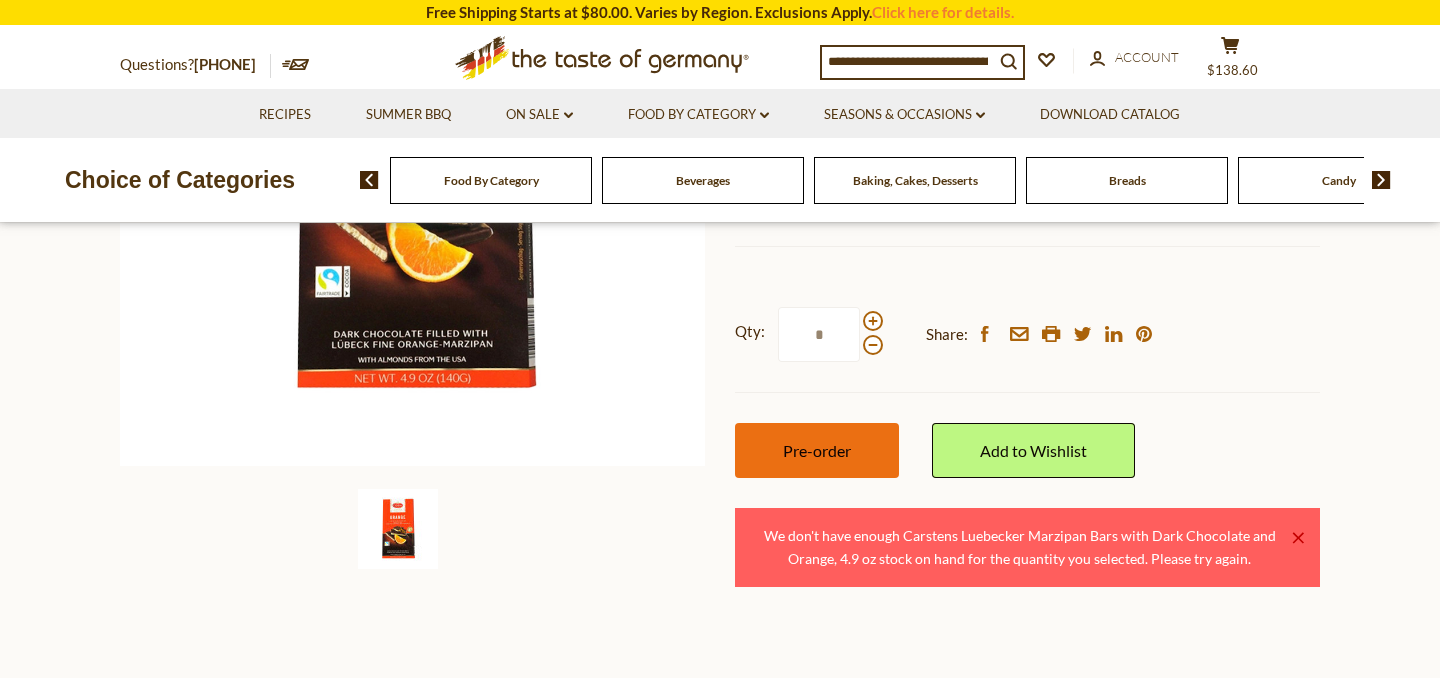 click on "Pre-order" at bounding box center [817, 450] 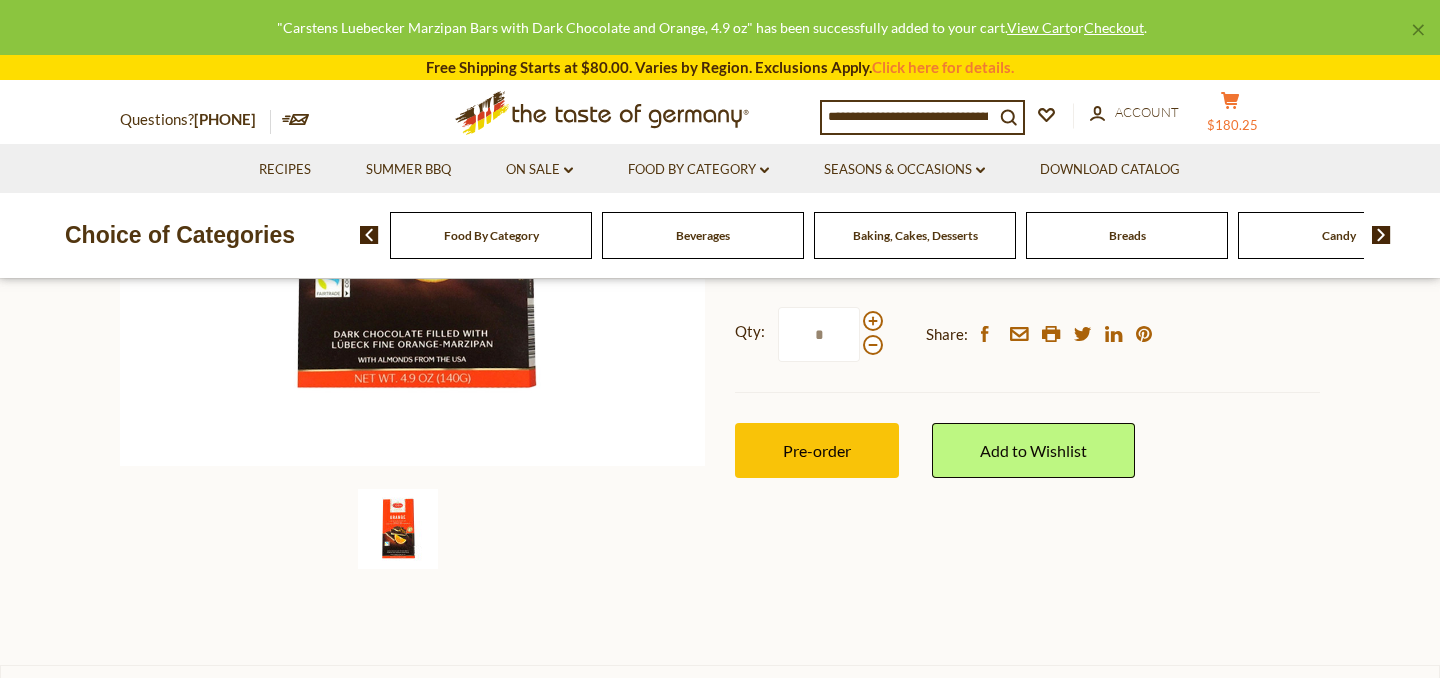 click on "cart
$180.25" at bounding box center [1230, 116] 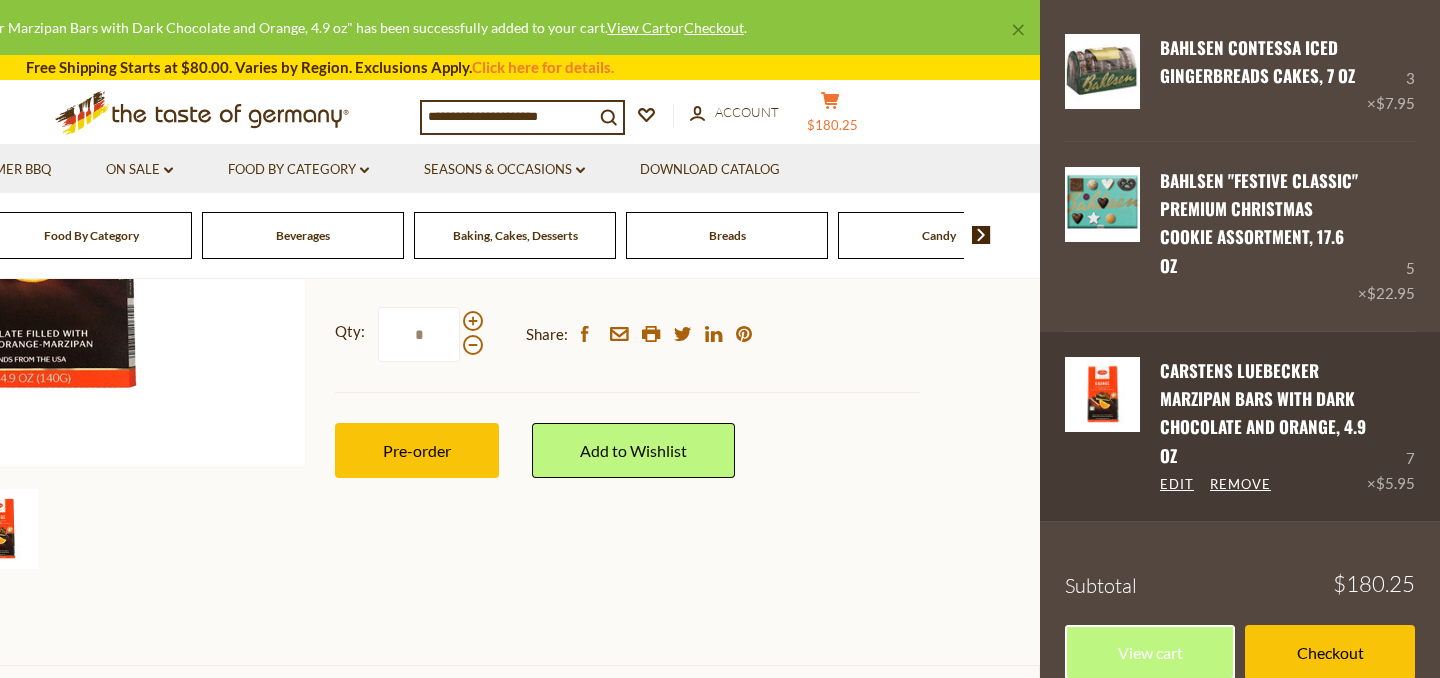 scroll, scrollTop: 92, scrollLeft: 0, axis: vertical 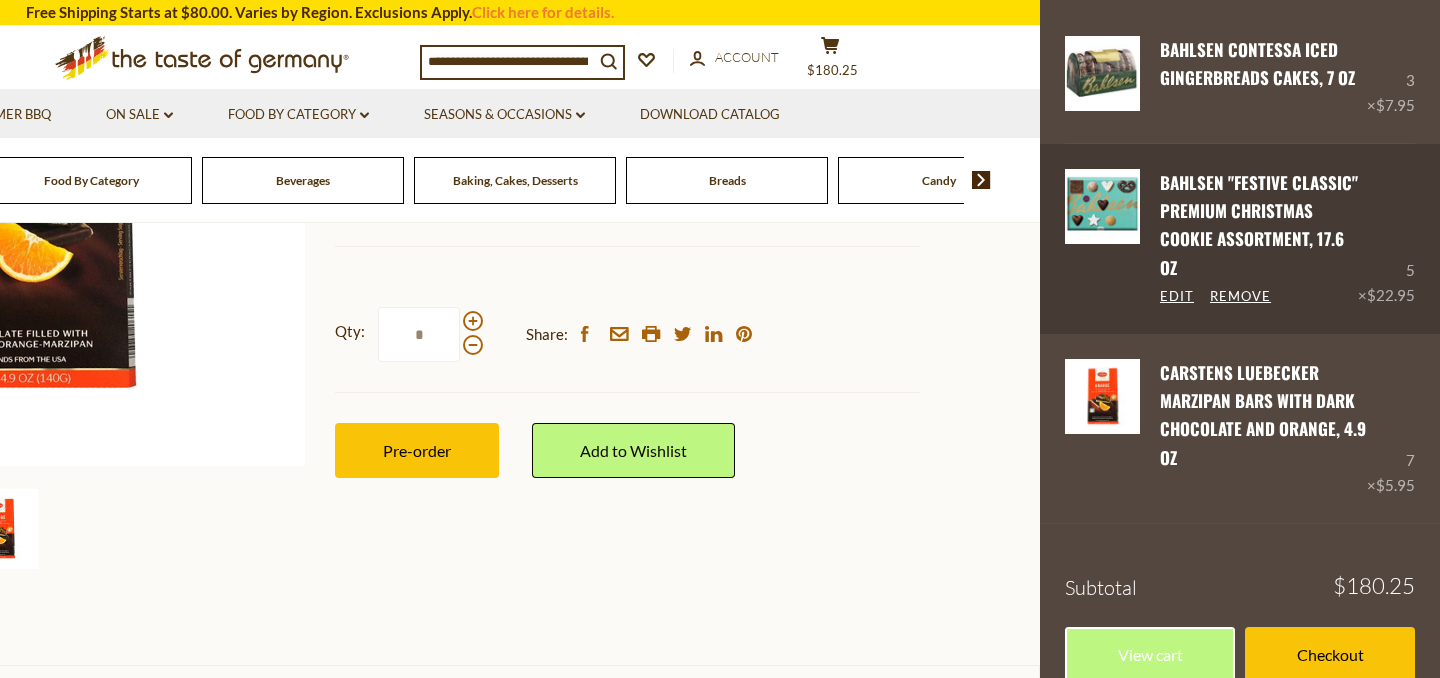 click on "Bahlsen "Festive Classic" Premium Christmas Cookie Assortment, 17.6 oz" at bounding box center [1259, 225] 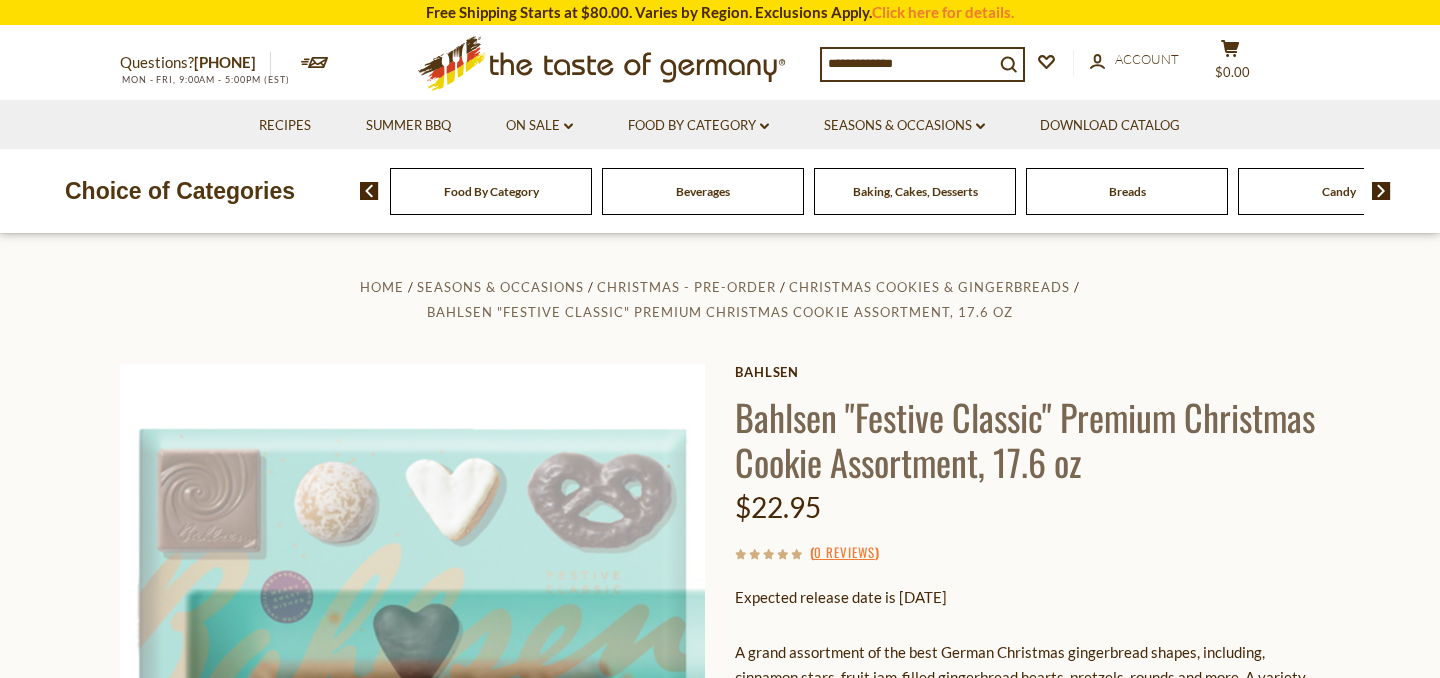 scroll, scrollTop: 0, scrollLeft: 0, axis: both 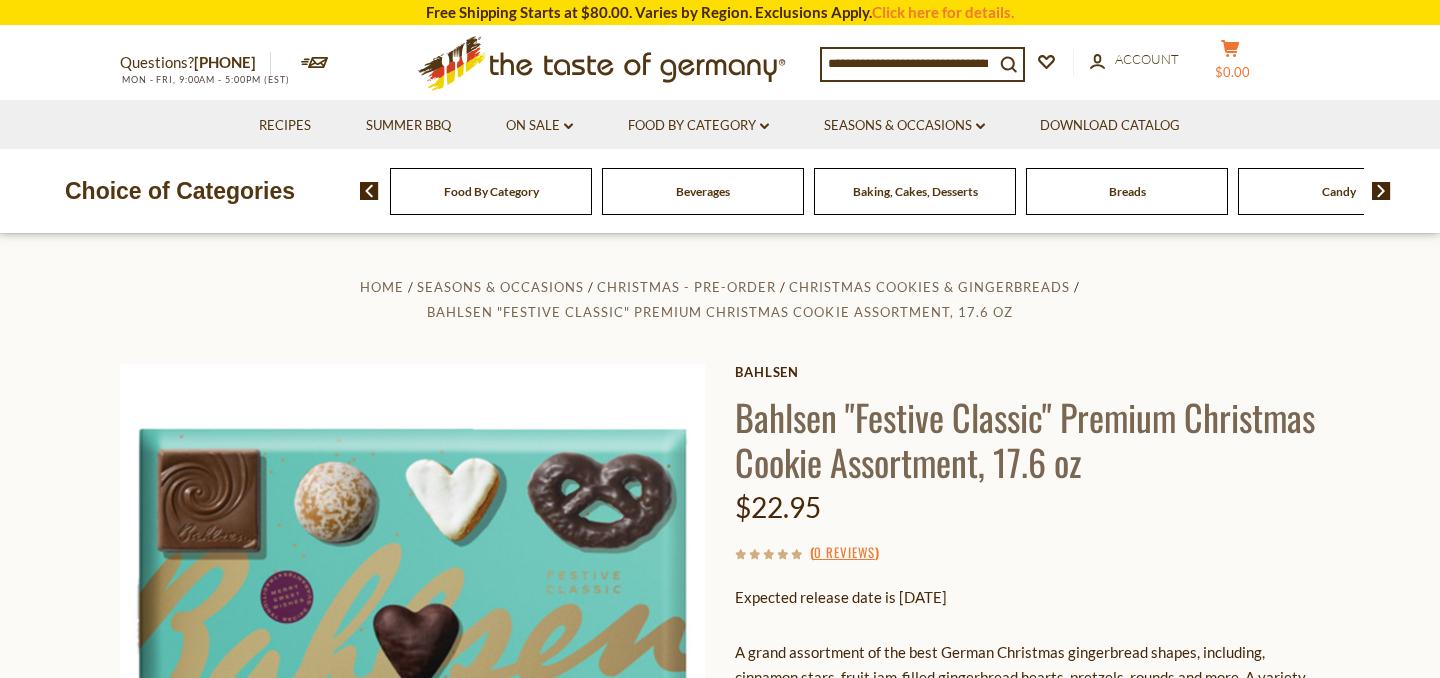 click on "cart
$0.00" at bounding box center [1230, 64] 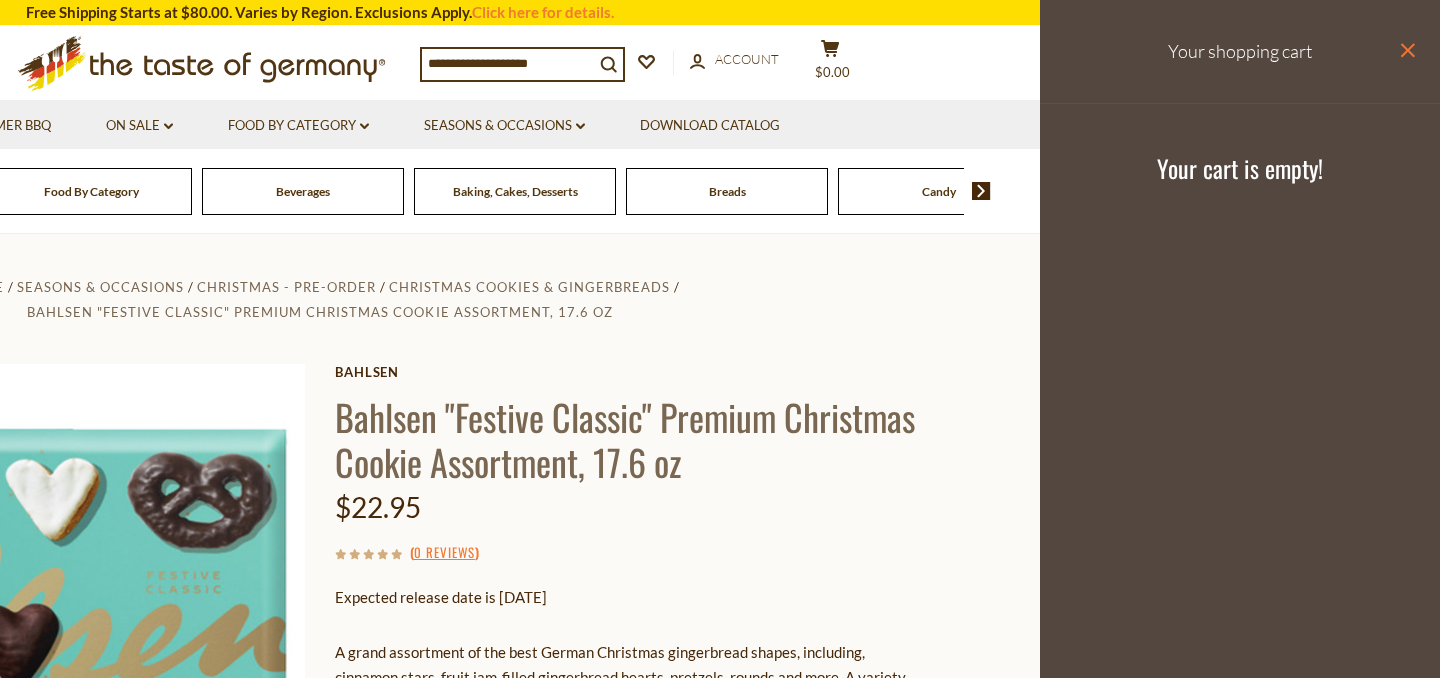 click on "close" 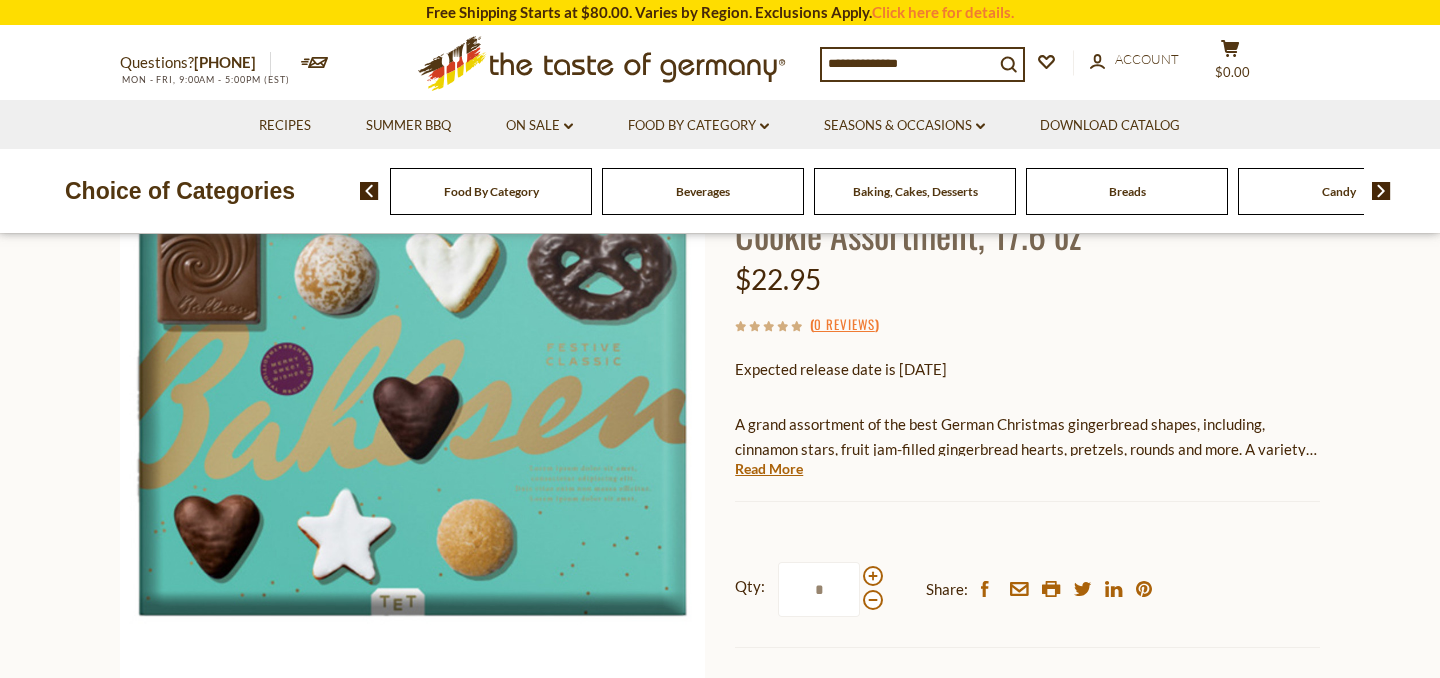 scroll, scrollTop: 232, scrollLeft: 0, axis: vertical 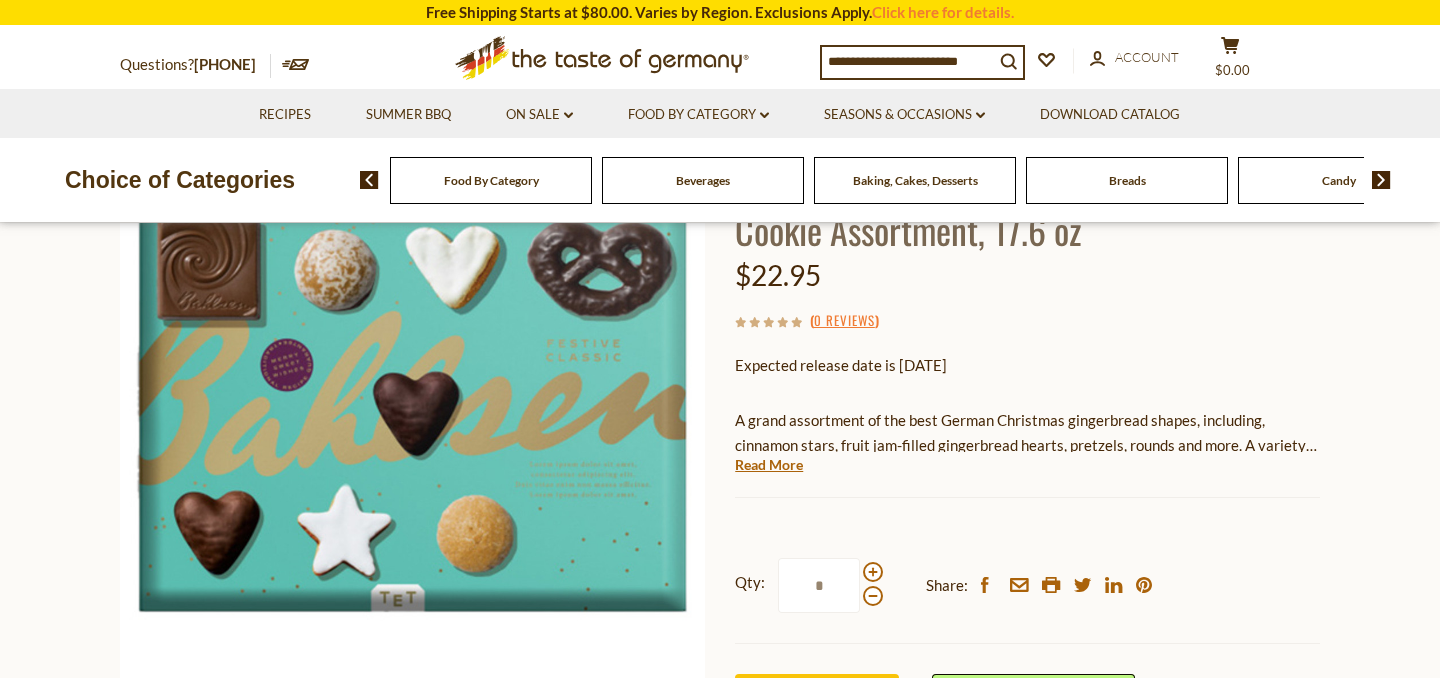 click on "*" at bounding box center (819, 585) 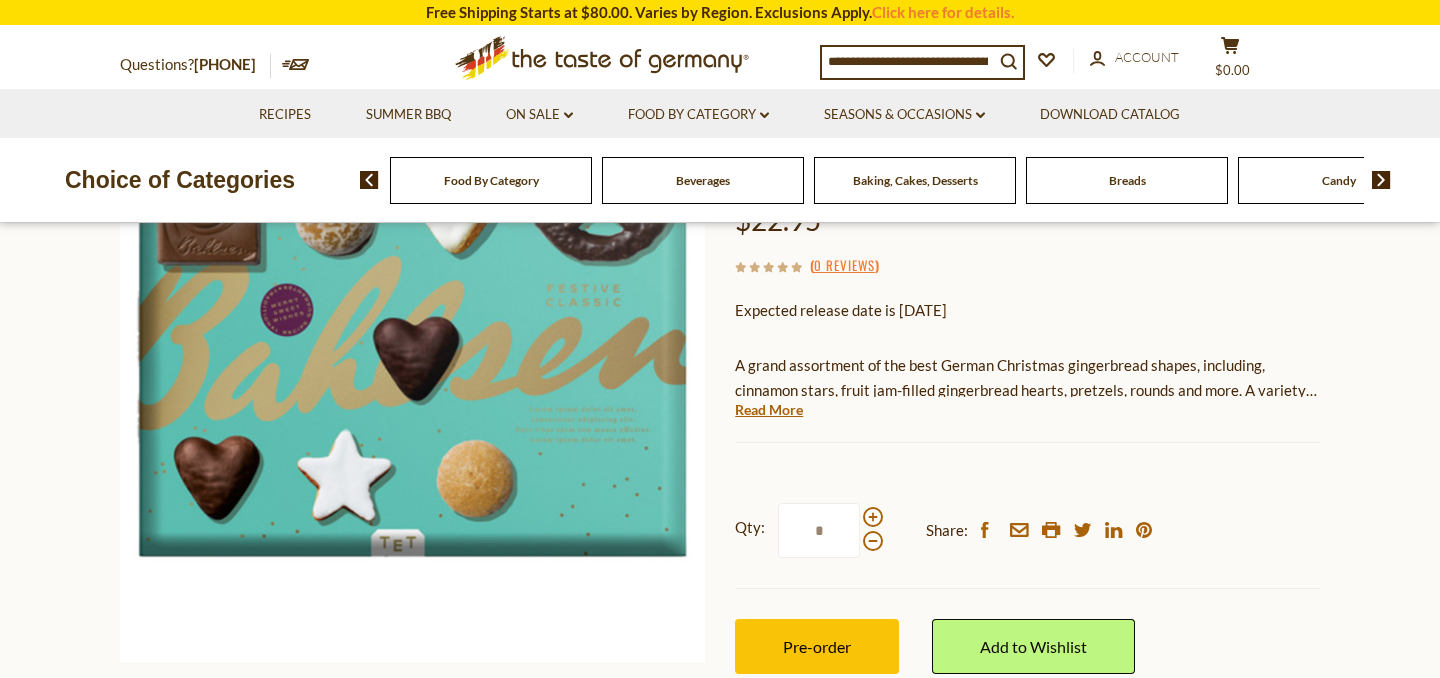 scroll, scrollTop: 290, scrollLeft: 0, axis: vertical 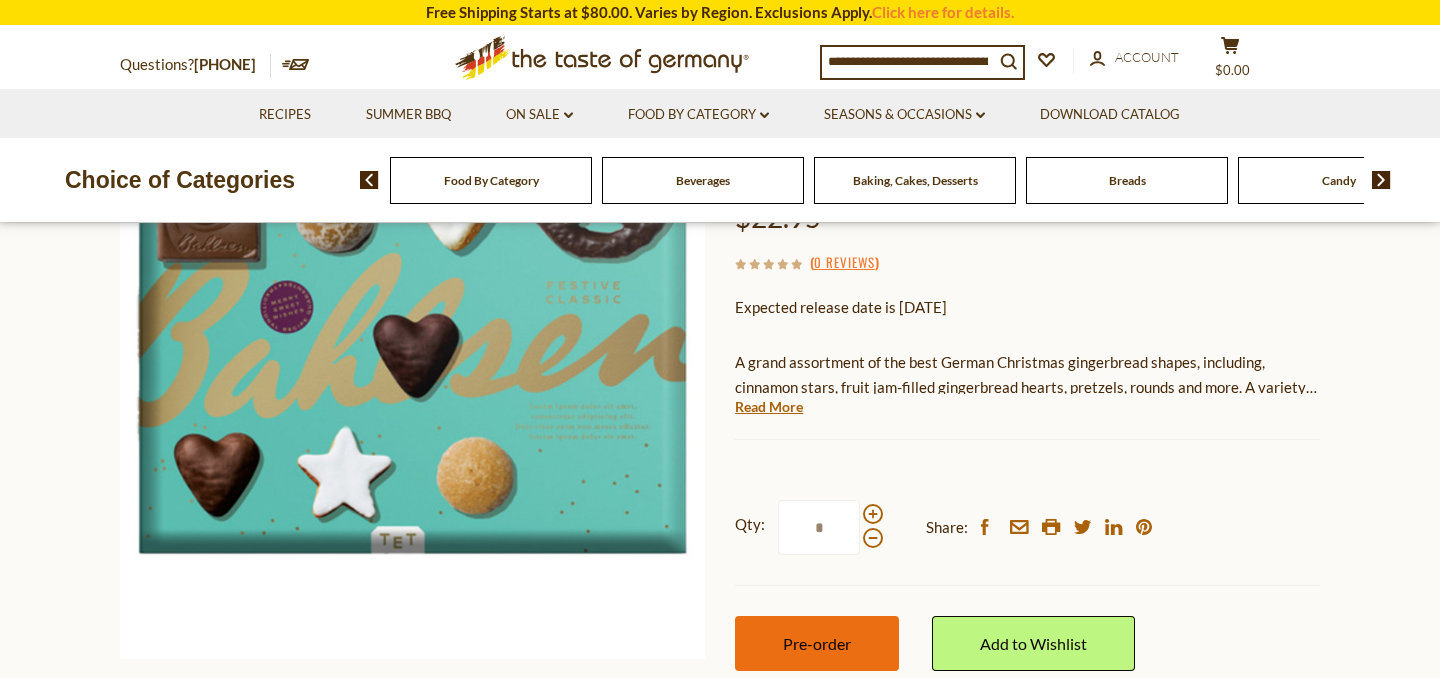 type on "*" 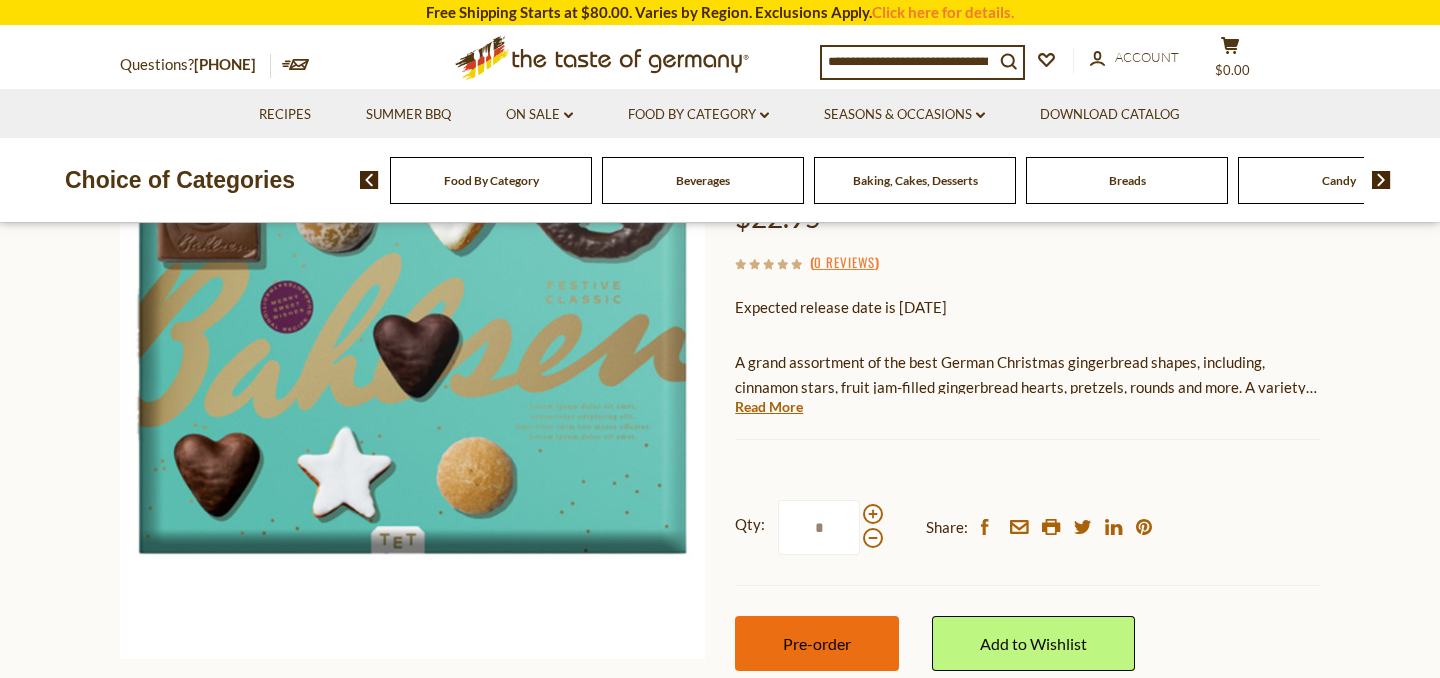 click on "Pre-order" at bounding box center [817, 643] 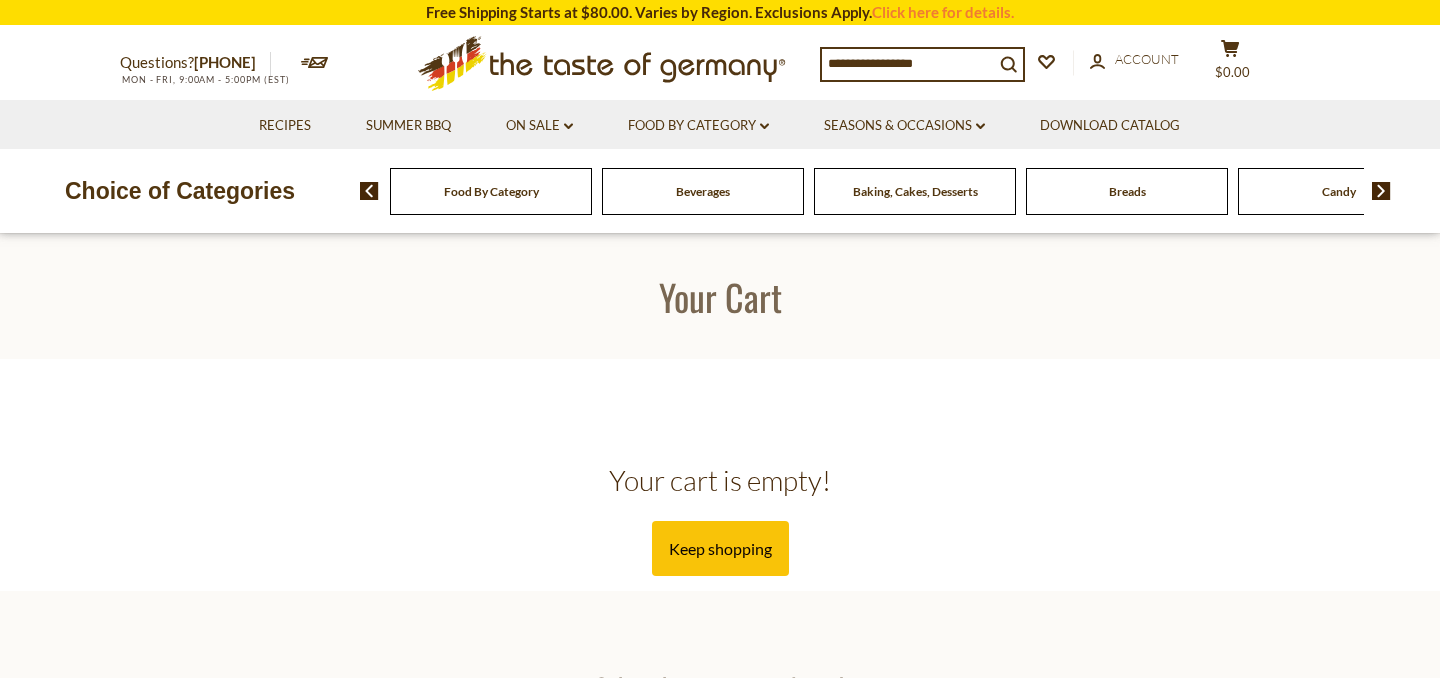 scroll, scrollTop: 0, scrollLeft: 0, axis: both 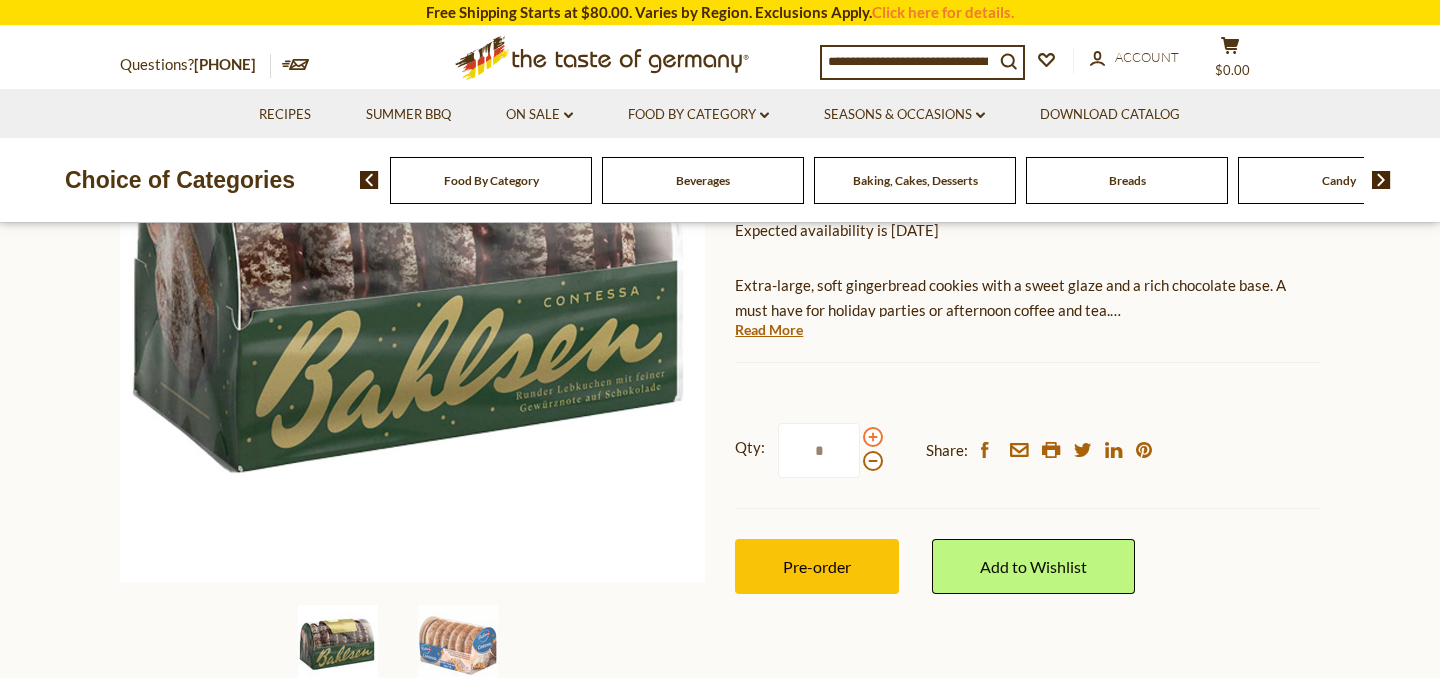 click at bounding box center [873, 437] 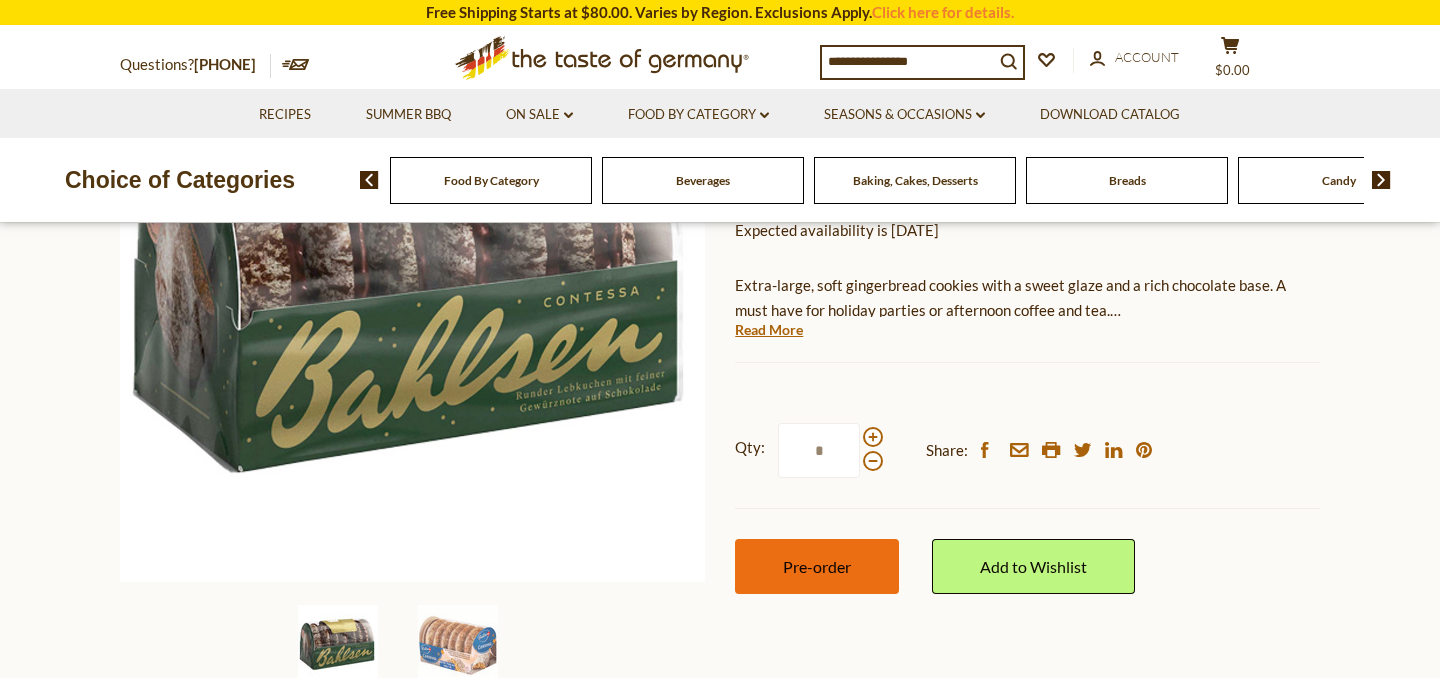 click on "Pre-order" at bounding box center [817, 566] 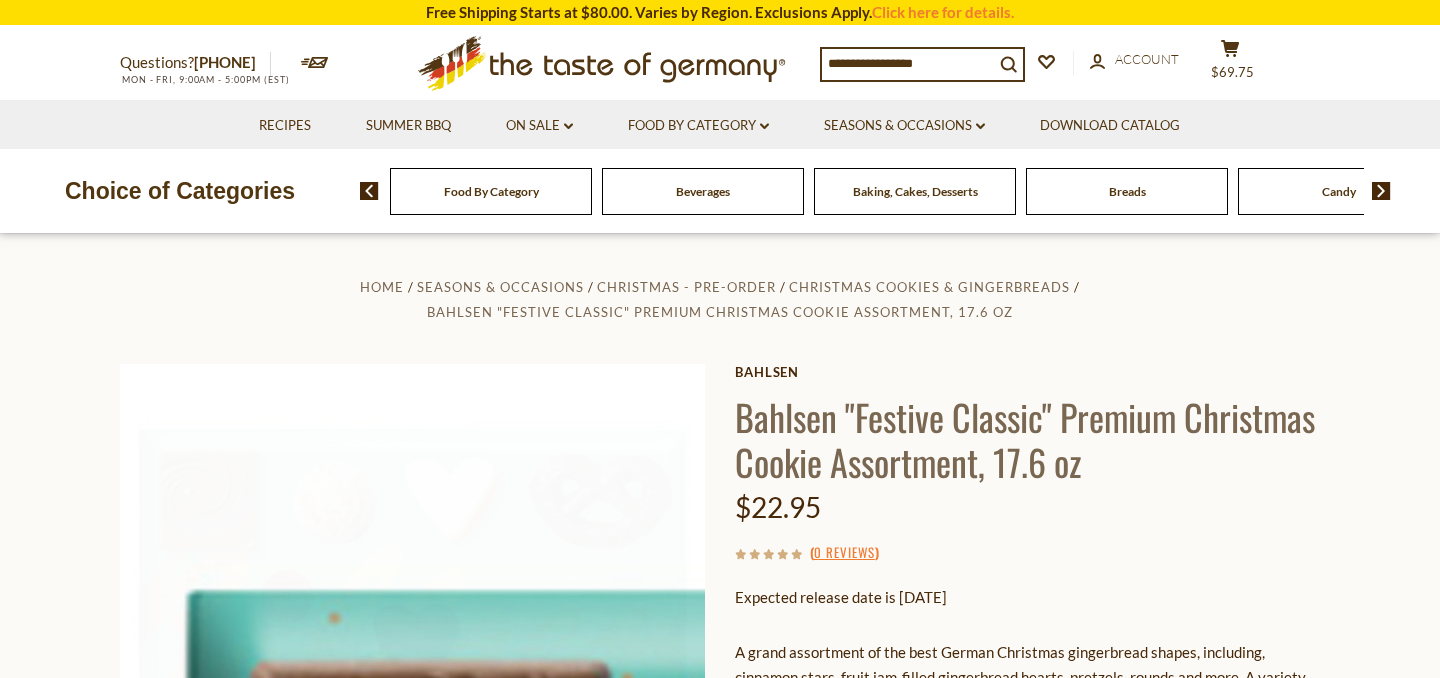 scroll, scrollTop: 404, scrollLeft: 0, axis: vertical 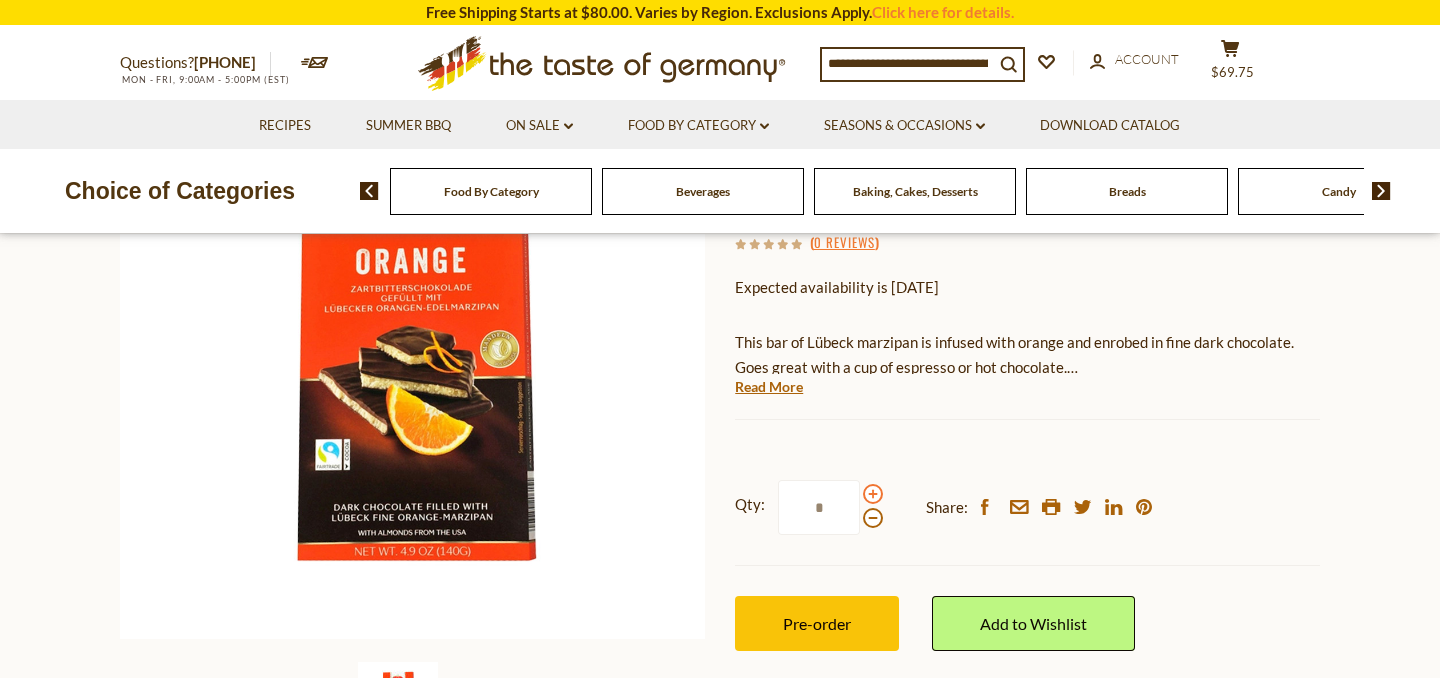click at bounding box center [873, 494] 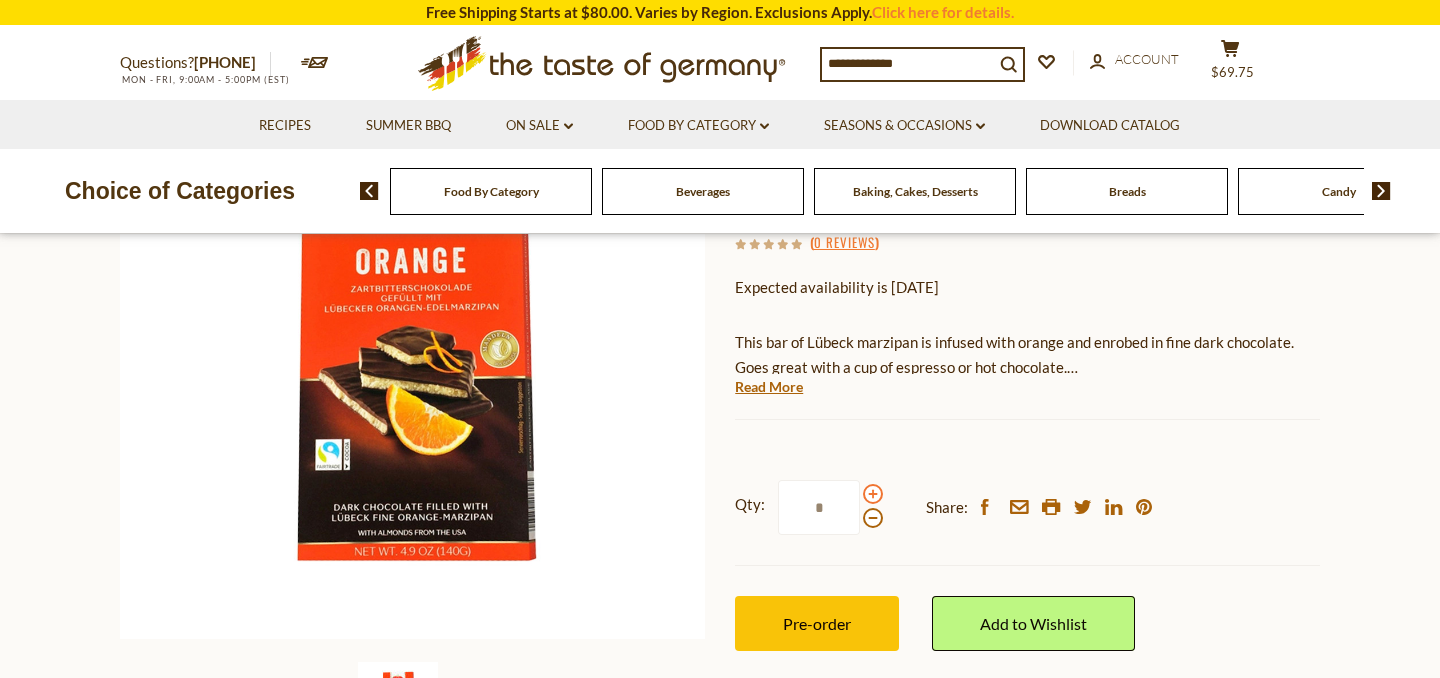 click at bounding box center [873, 494] 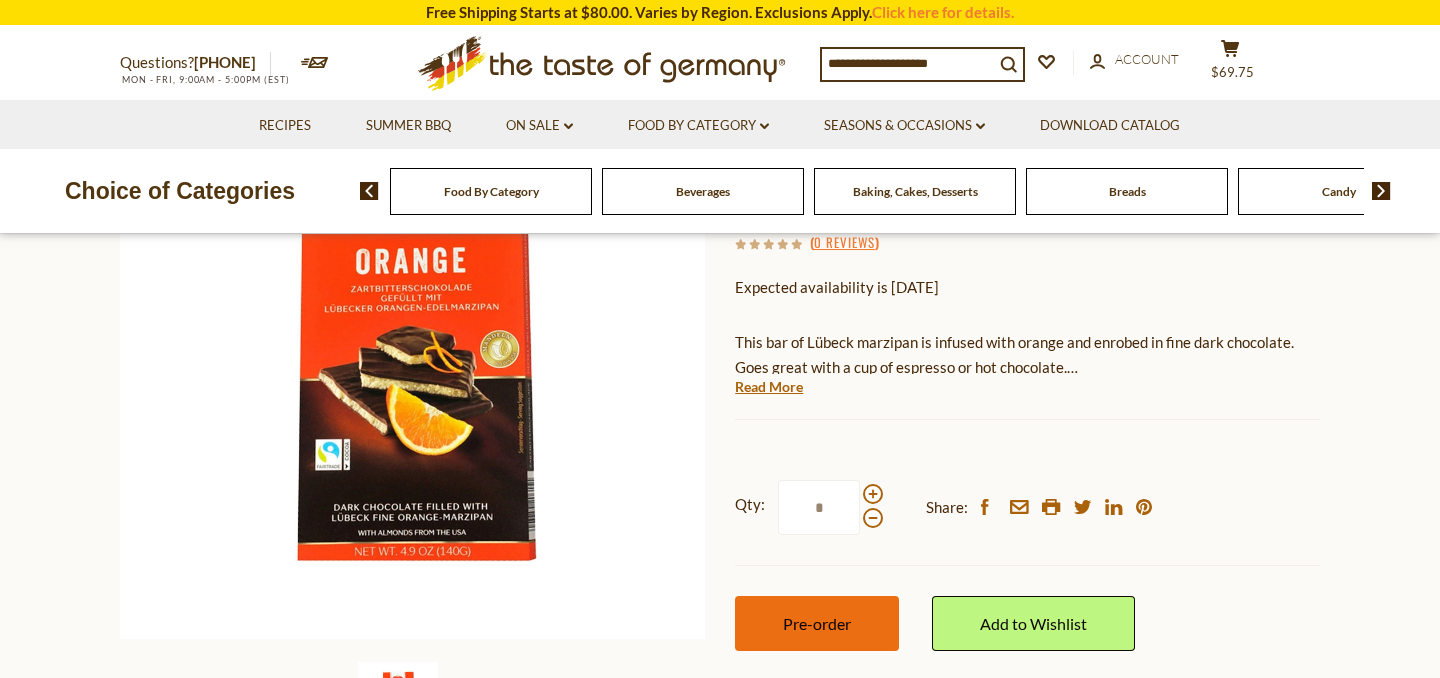 click on "Pre-order" at bounding box center [817, 623] 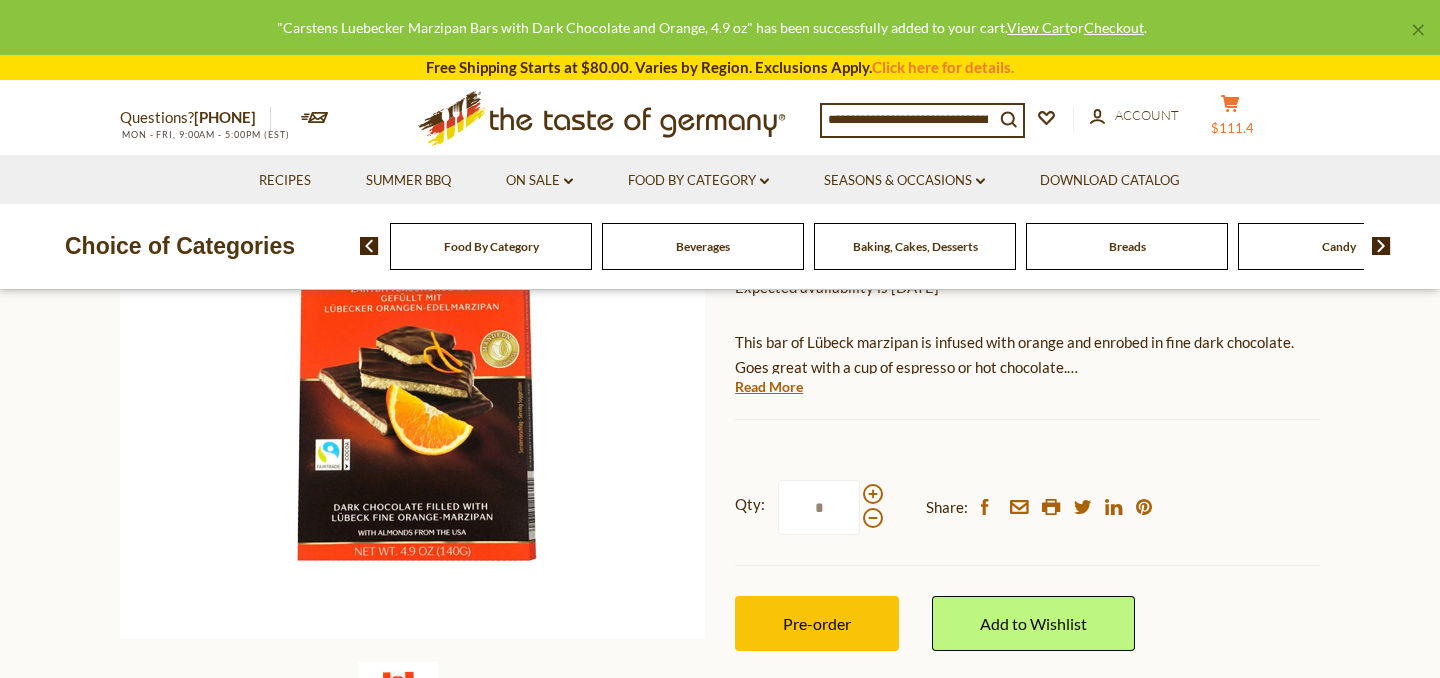 click on "$111.4" at bounding box center [1232, 128] 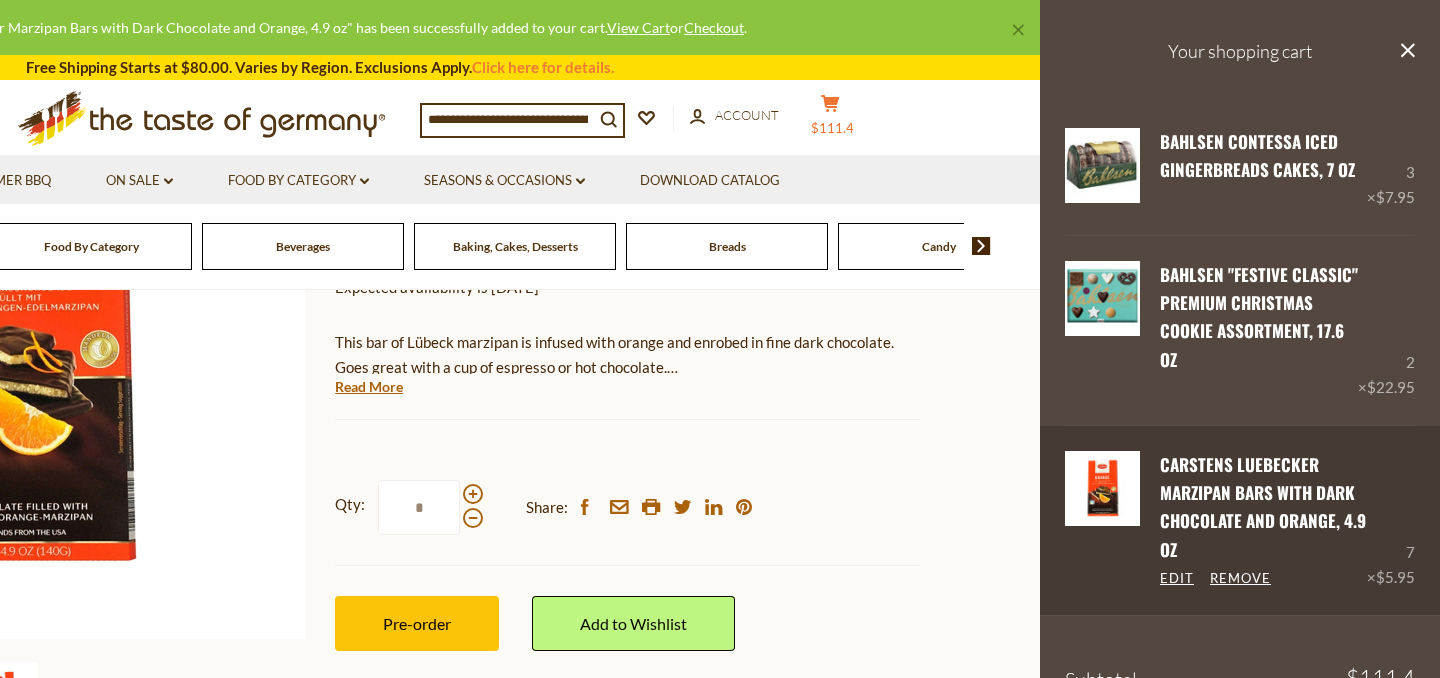 scroll, scrollTop: 94, scrollLeft: 0, axis: vertical 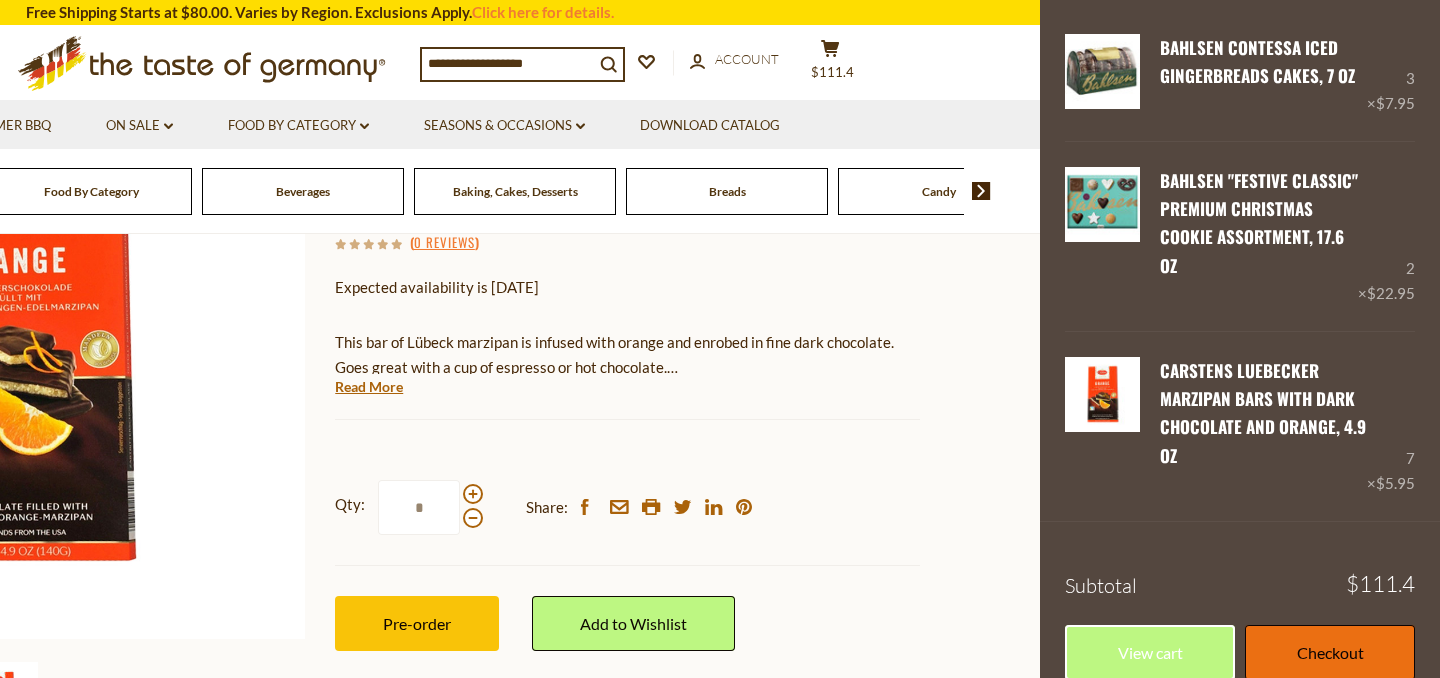 click on "Checkout" at bounding box center (1330, 652) 